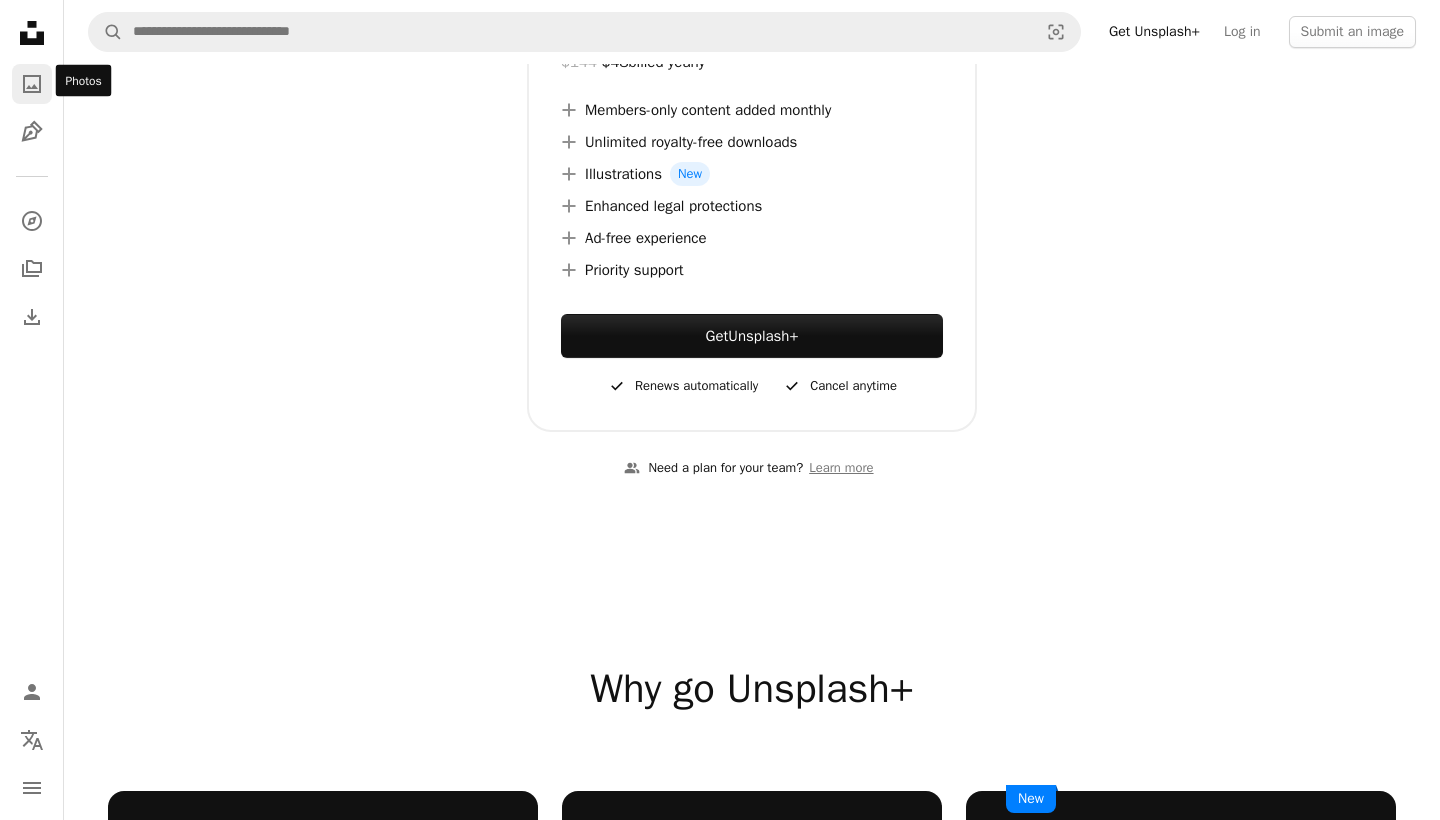 scroll, scrollTop: 462, scrollLeft: 0, axis: vertical 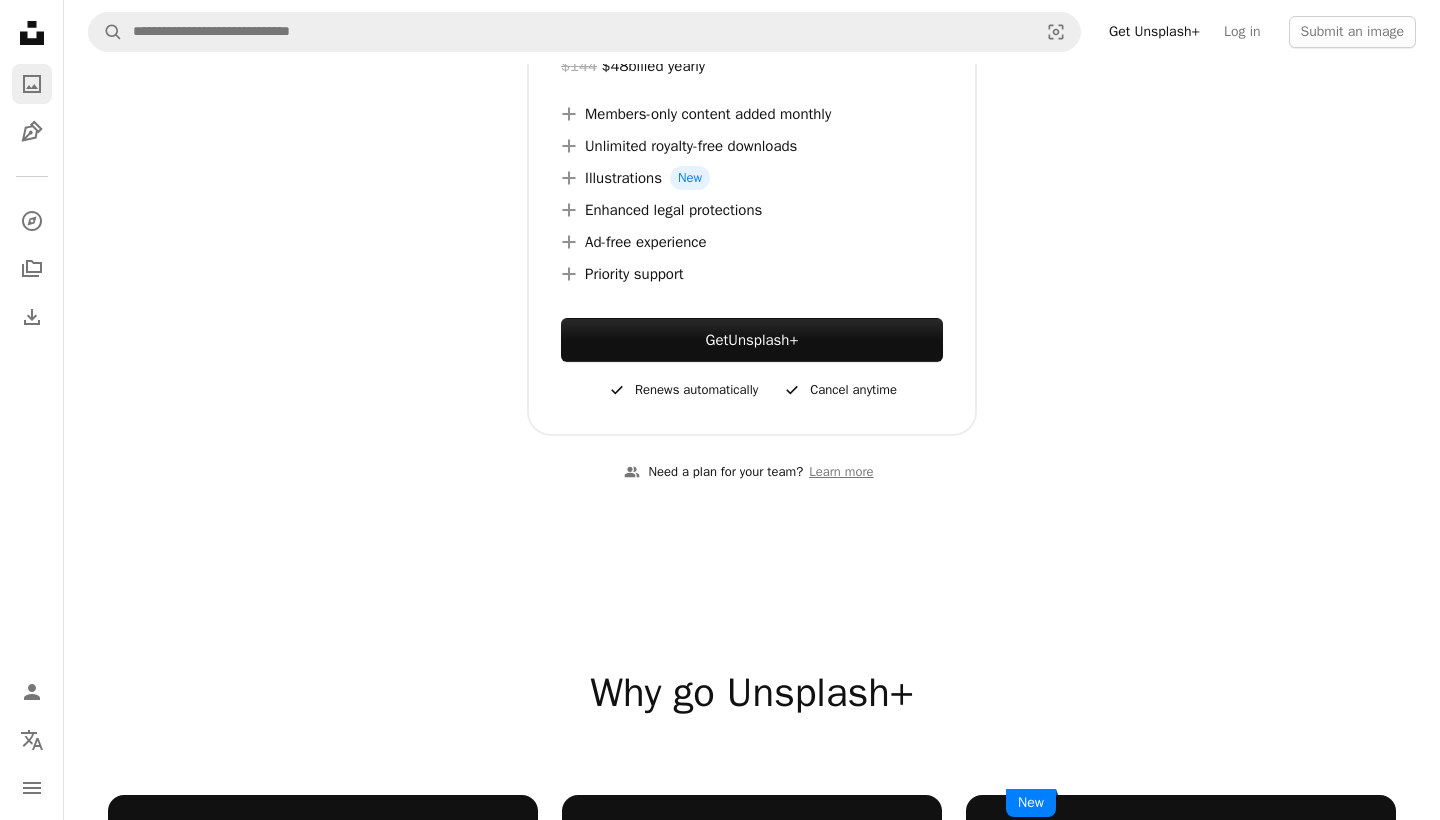 click on "A photo" 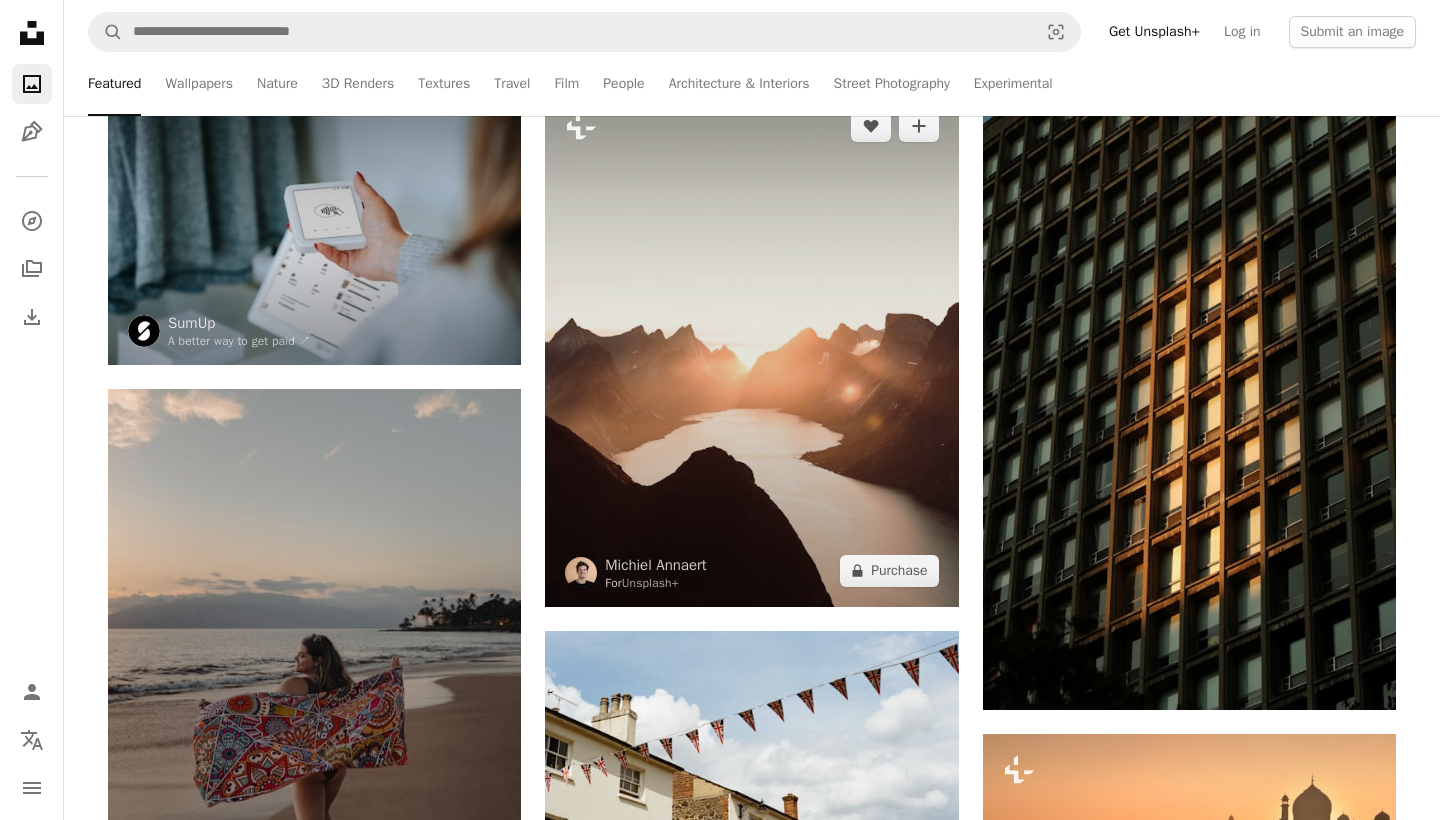 scroll, scrollTop: 483, scrollLeft: 0, axis: vertical 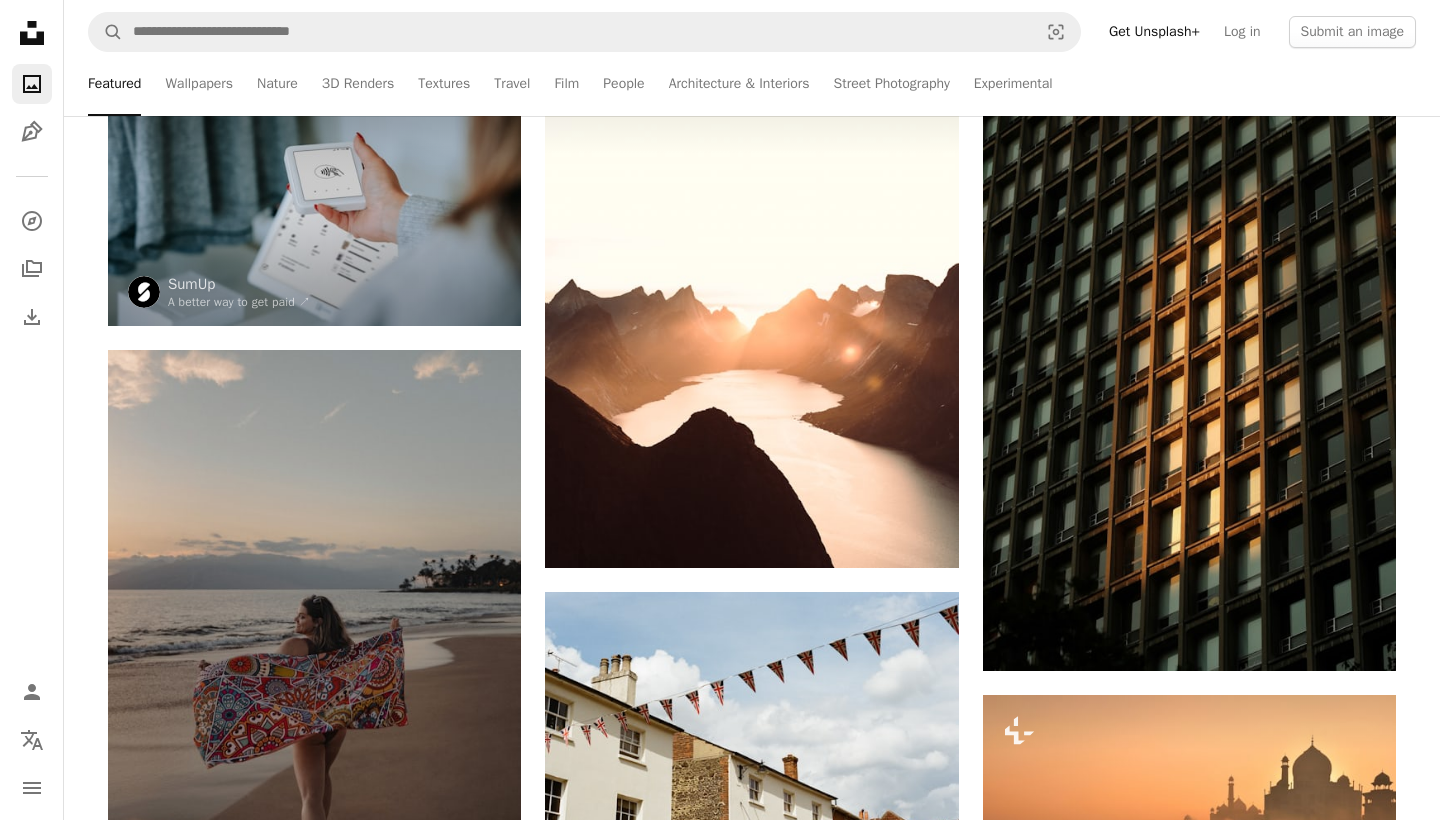 click on "[FIRST] [LAST]" at bounding box center [1089, 635] 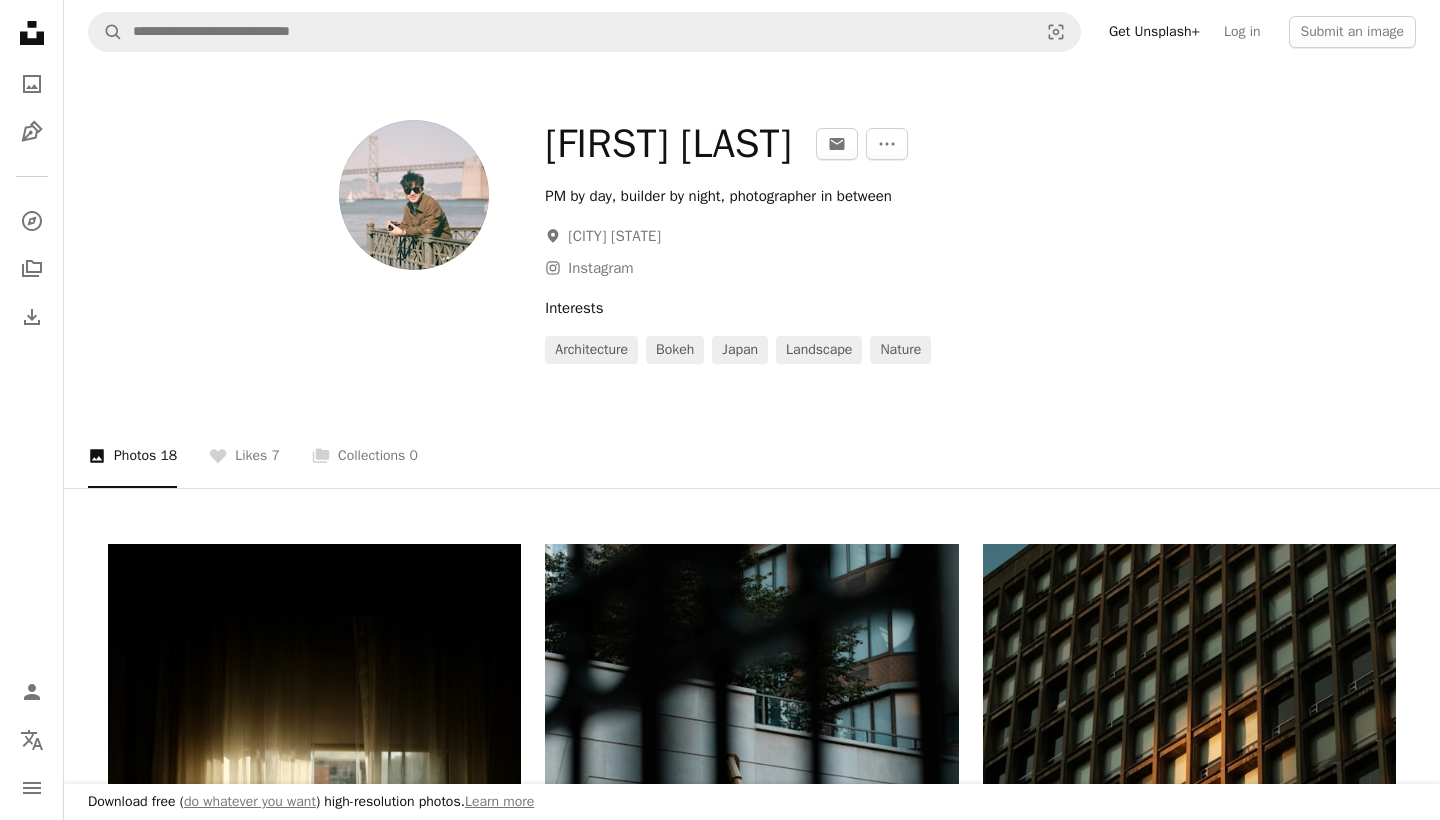 scroll, scrollTop: 0, scrollLeft: 0, axis: both 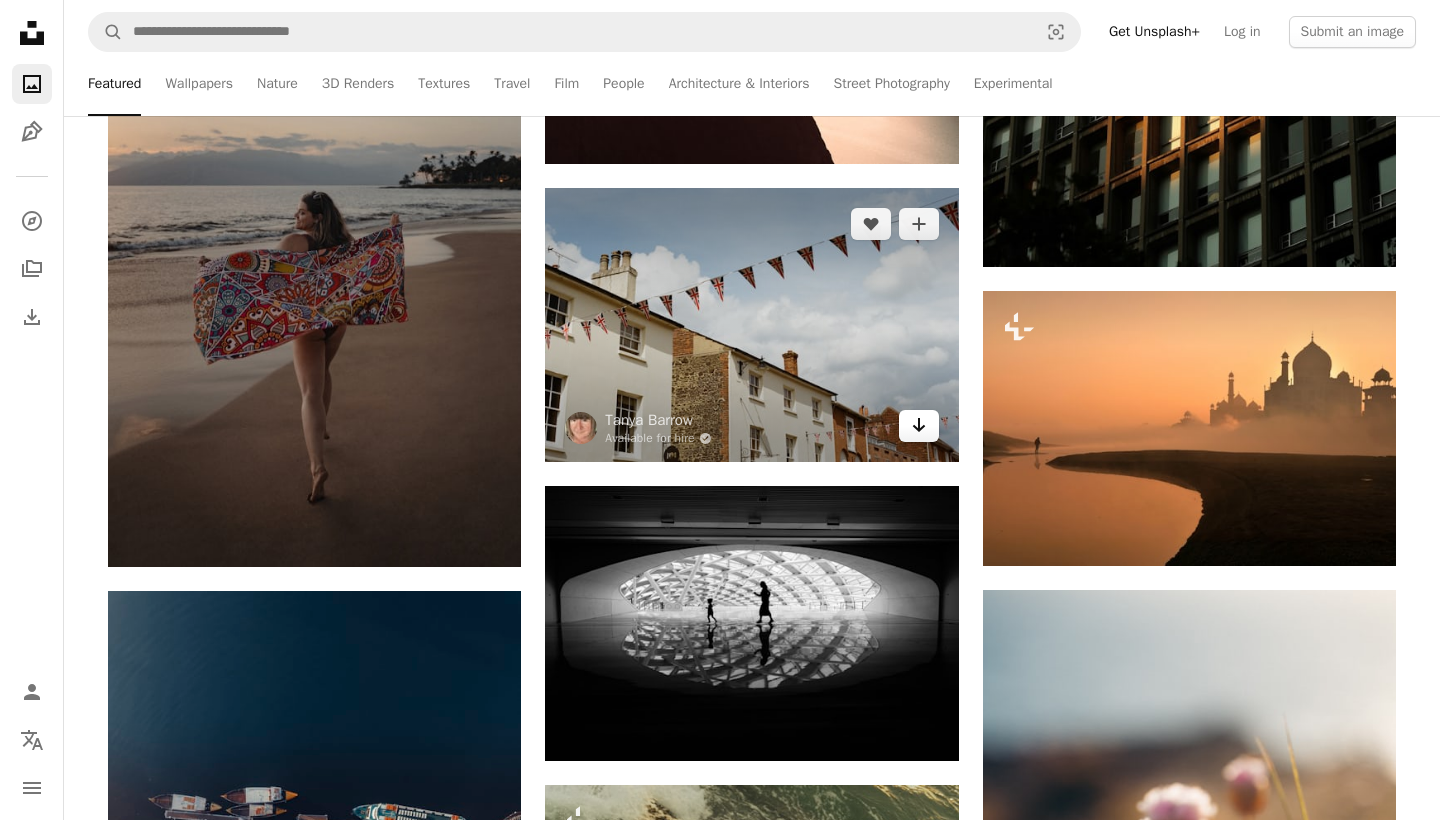 click on "Arrow pointing down" 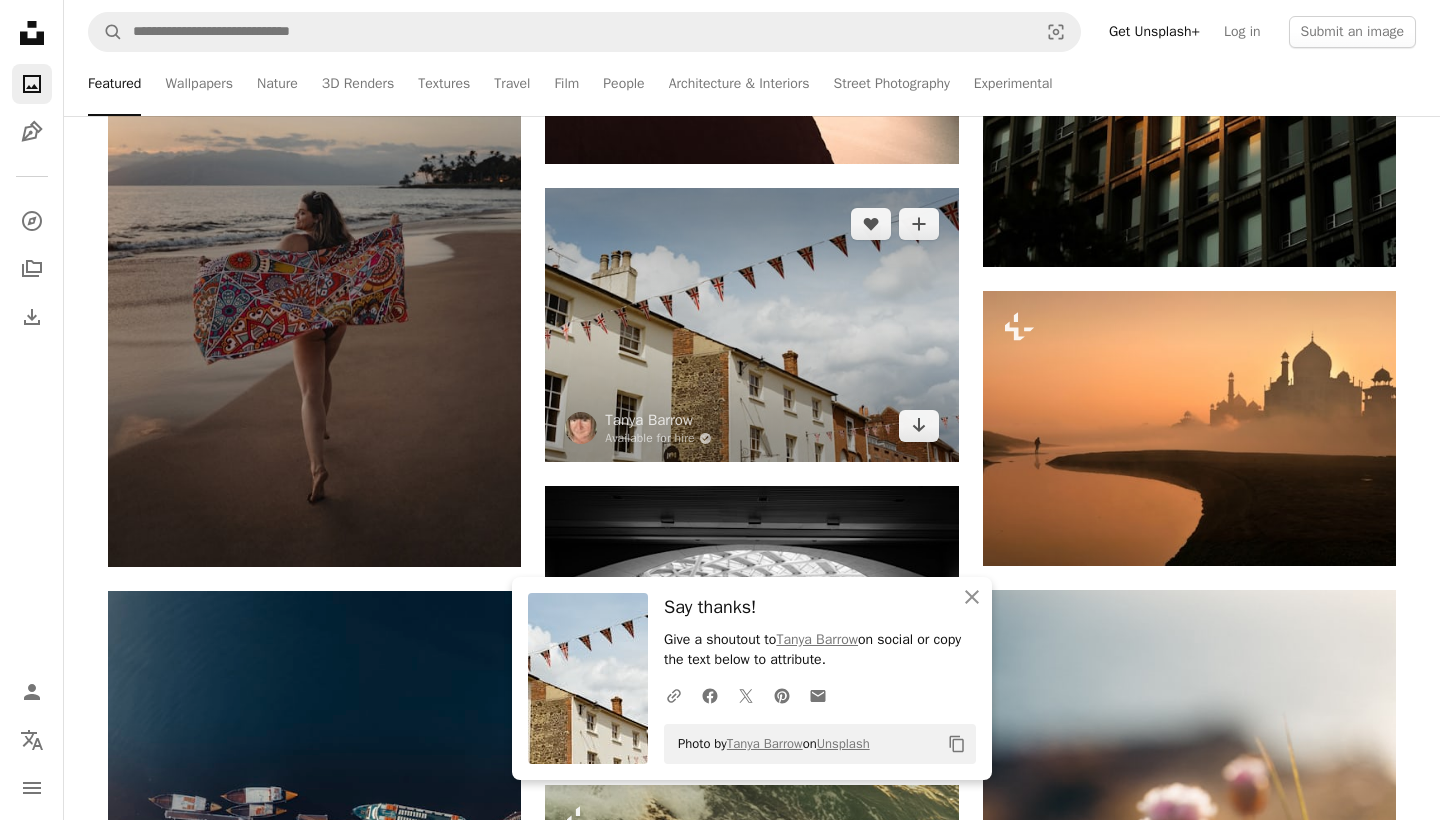 click at bounding box center [751, 325] 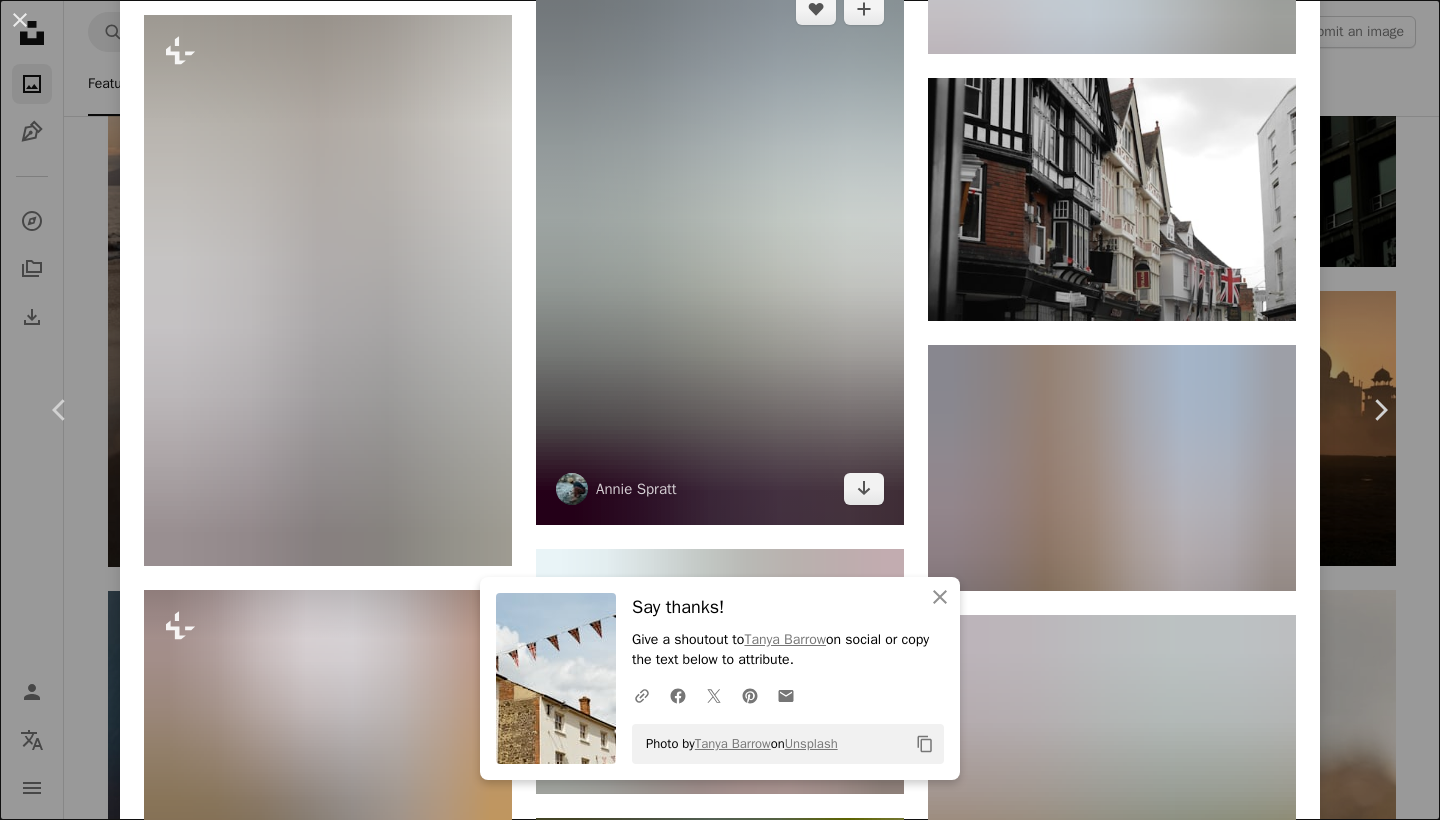 scroll, scrollTop: 4755, scrollLeft: 0, axis: vertical 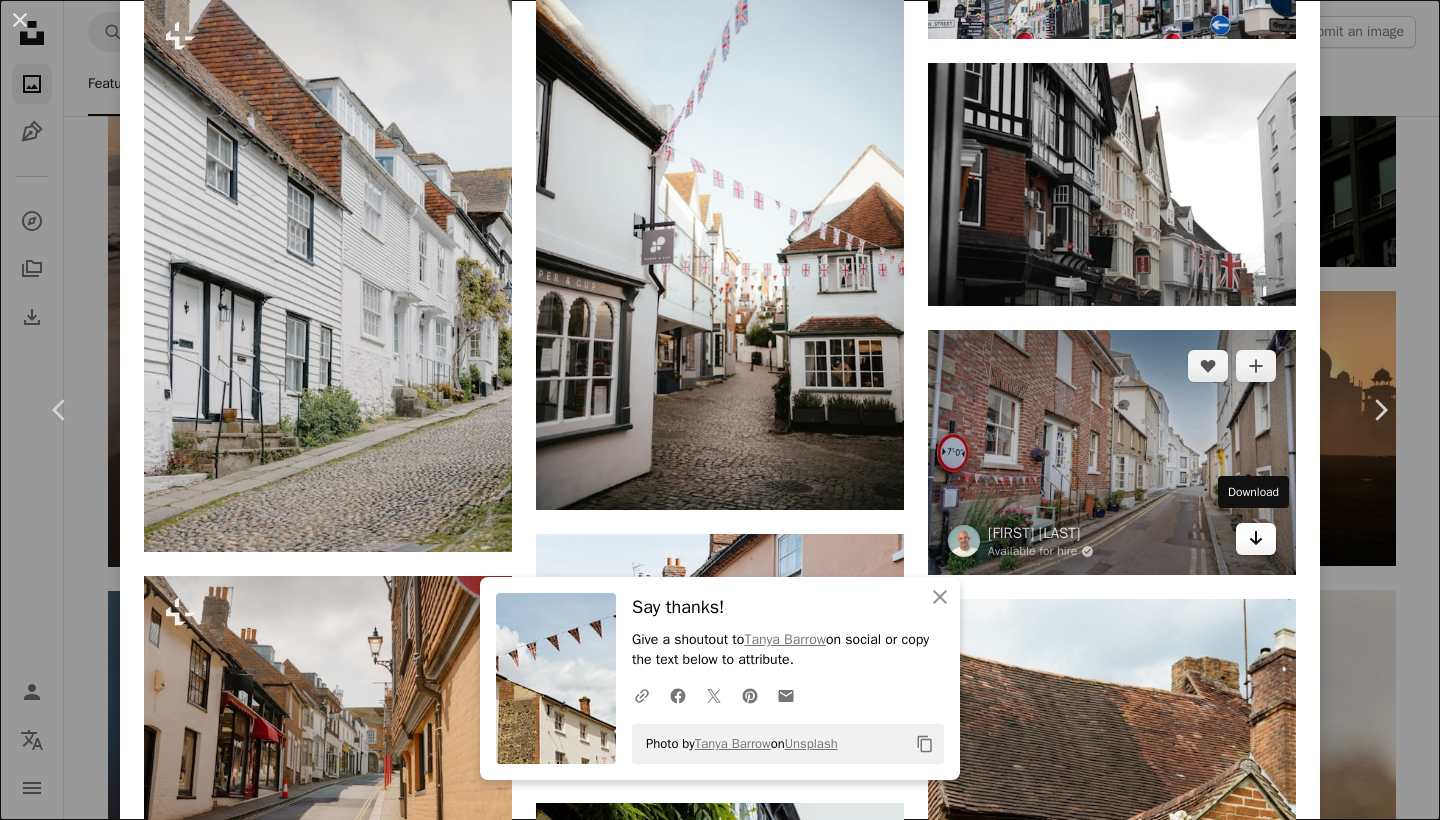 click on "Arrow pointing down" at bounding box center [1256, 539] 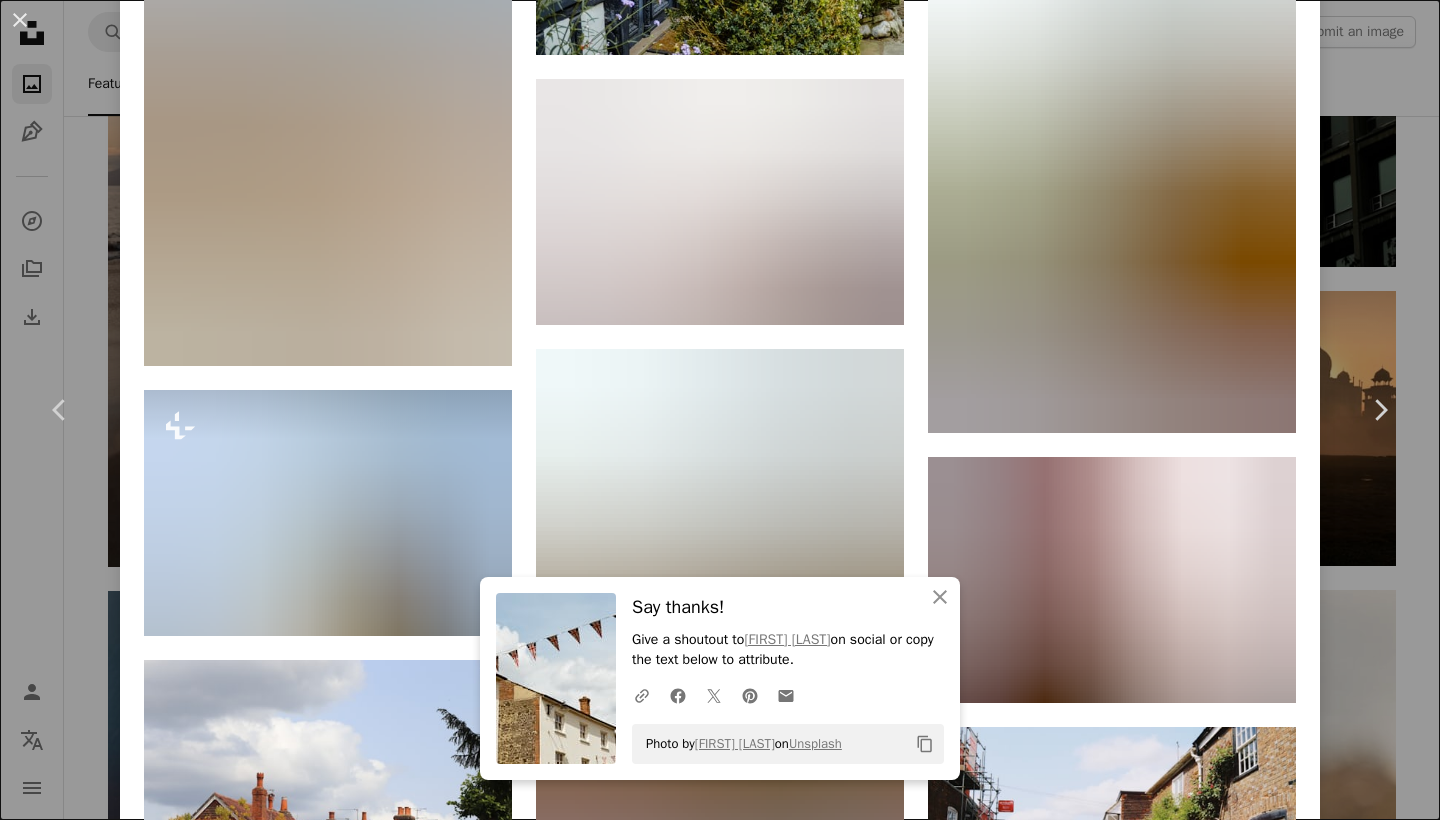 scroll, scrollTop: 6726, scrollLeft: 0, axis: vertical 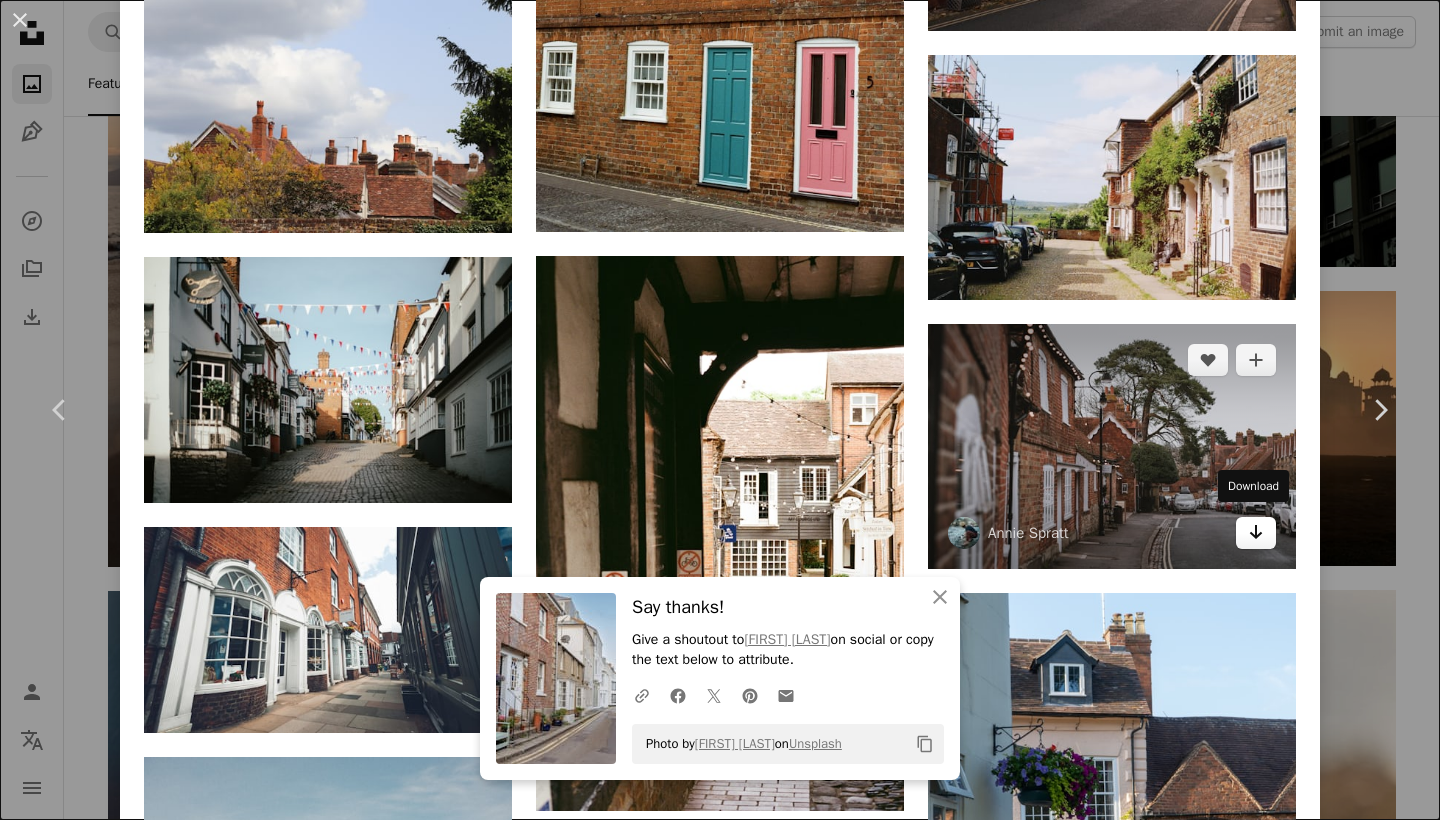 click on "Arrow pointing down" 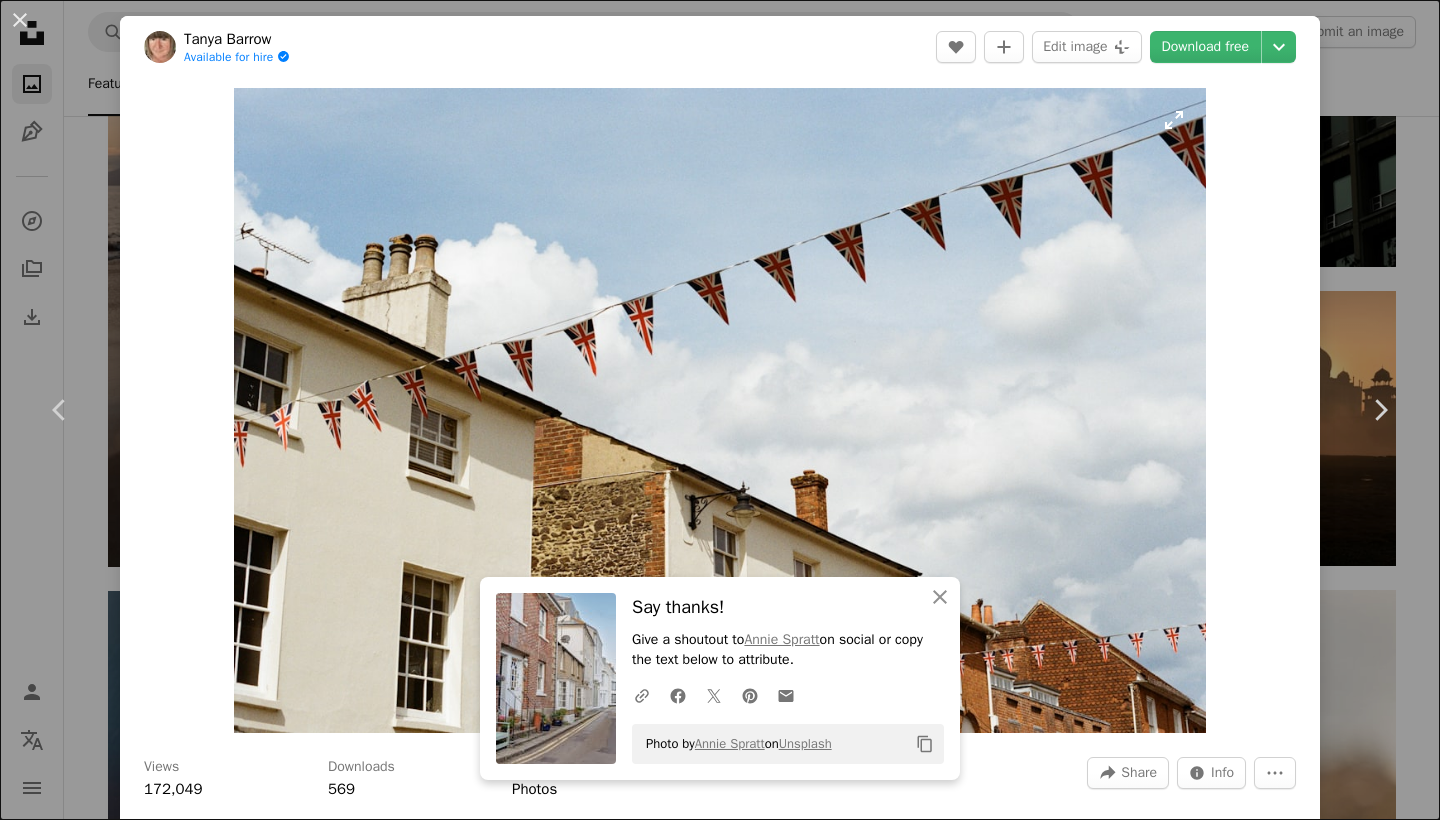 scroll, scrollTop: 0, scrollLeft: 0, axis: both 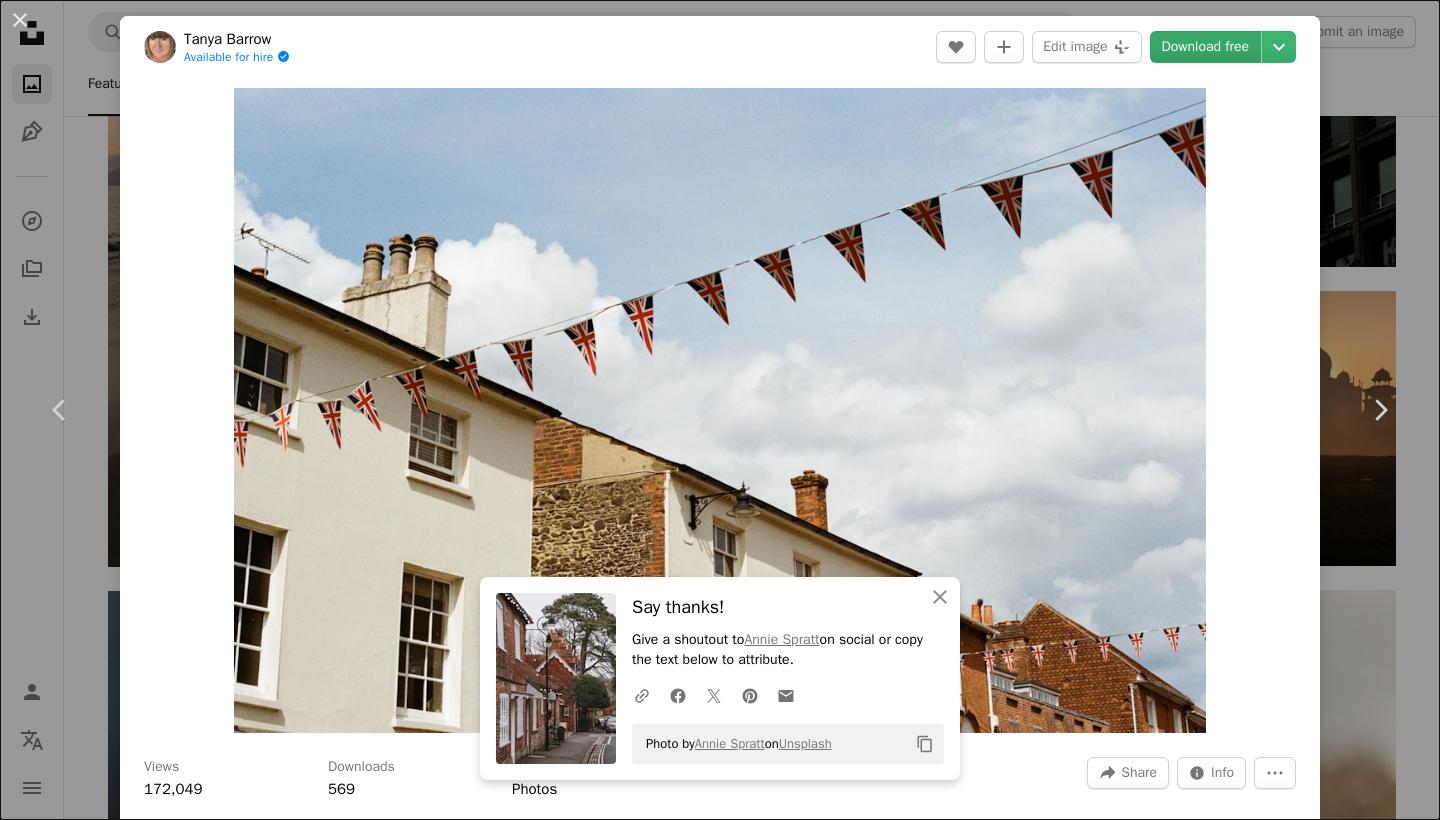 click on "Download free" at bounding box center [1206, 47] 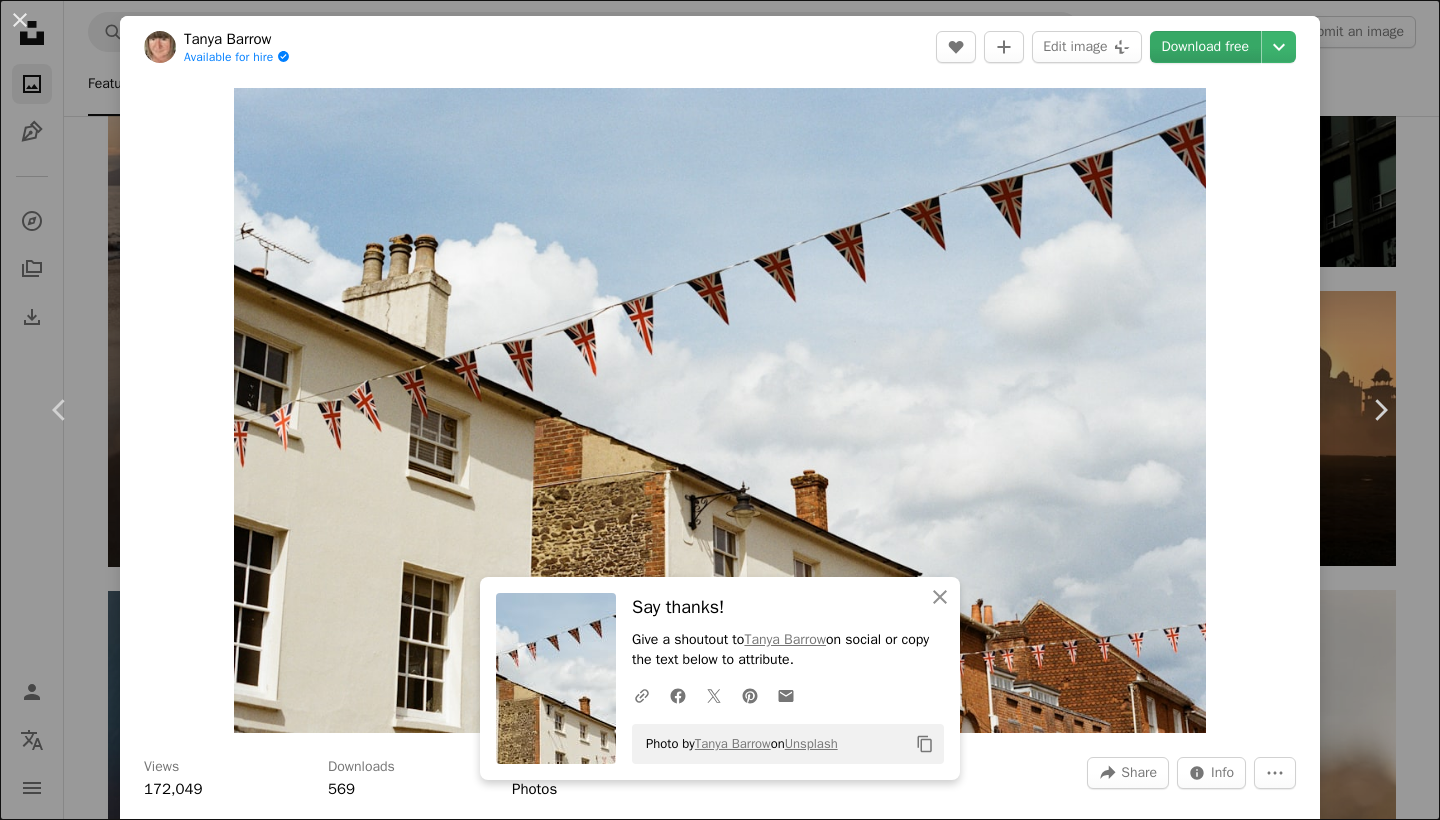 scroll, scrollTop: 2, scrollLeft: 0, axis: vertical 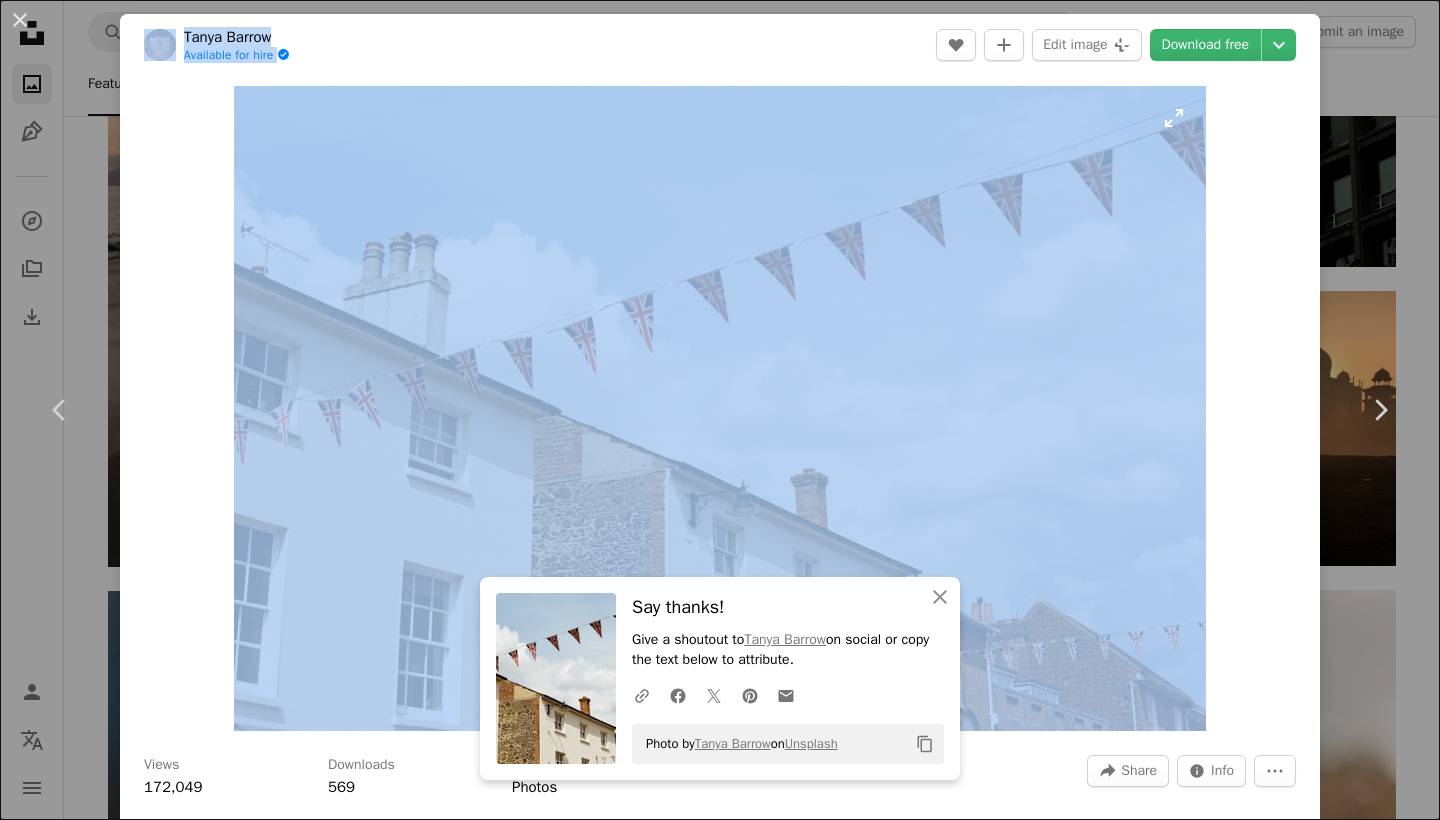 drag, startPoint x: 157, startPoint y: 38, endPoint x: 360, endPoint y: 275, distance: 312.05447 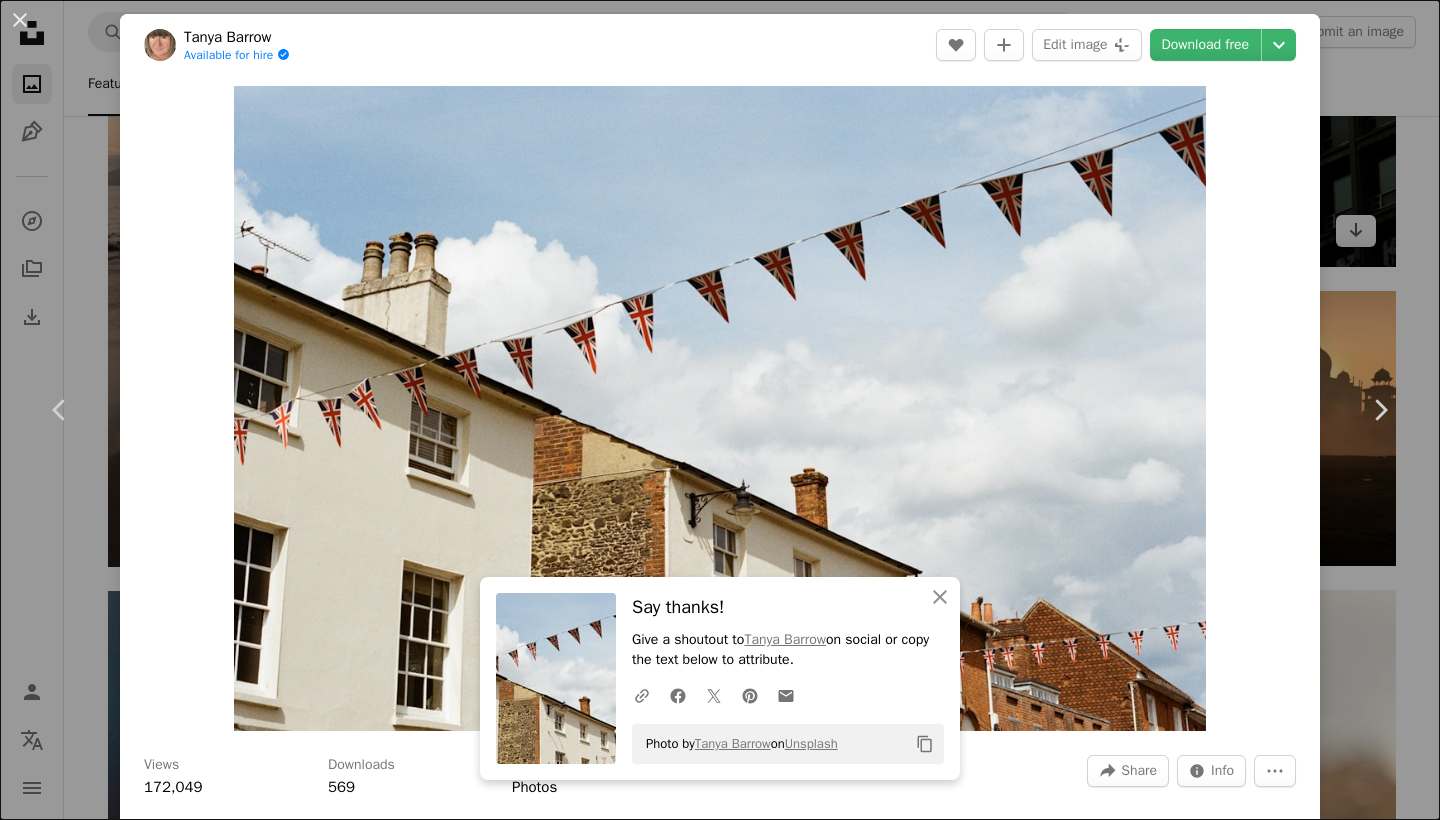 drag, startPoint x: 1401, startPoint y: 87, endPoint x: 1392, endPoint y: 185, distance: 98.4124 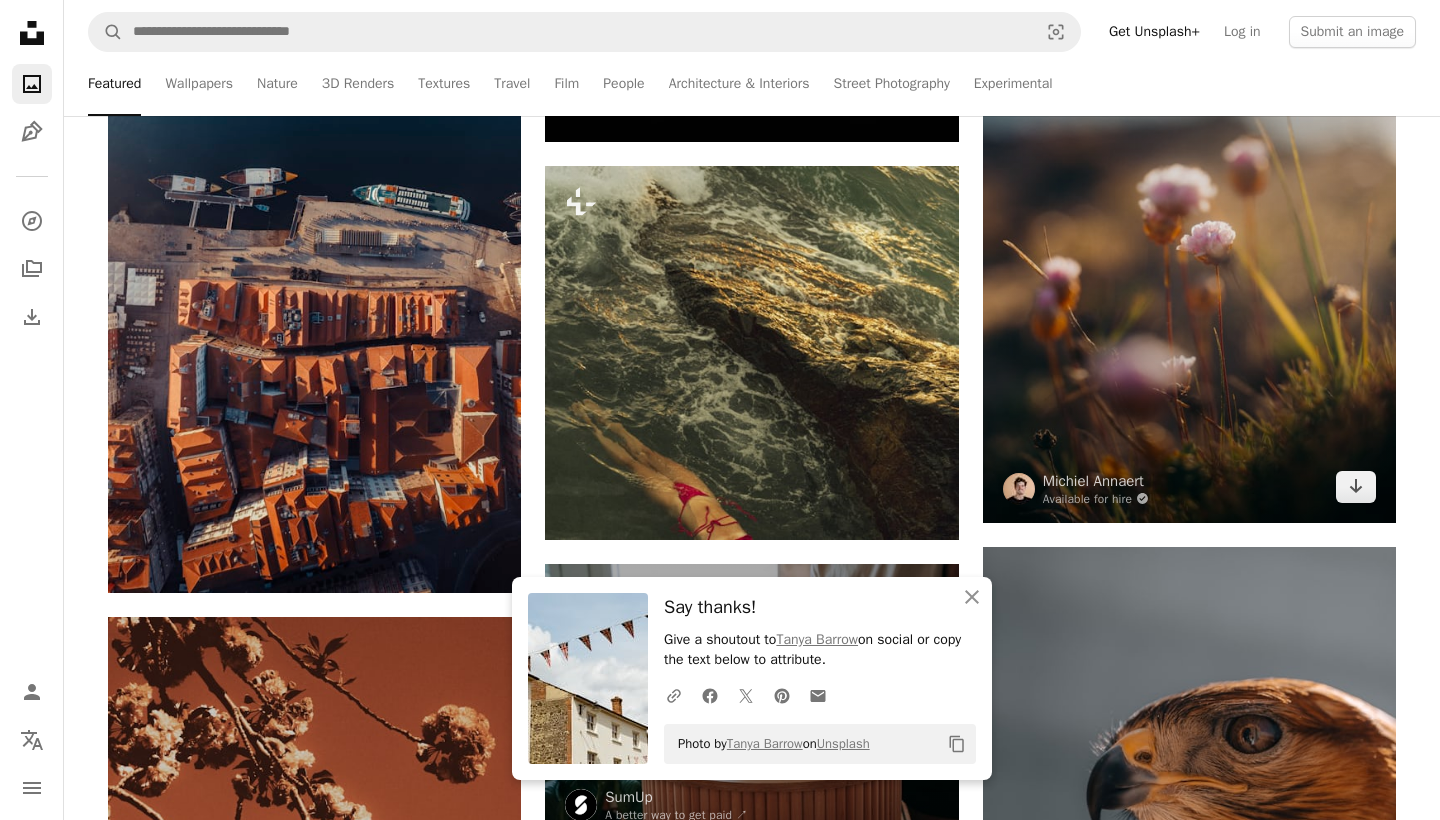 scroll, scrollTop: 1509, scrollLeft: 0, axis: vertical 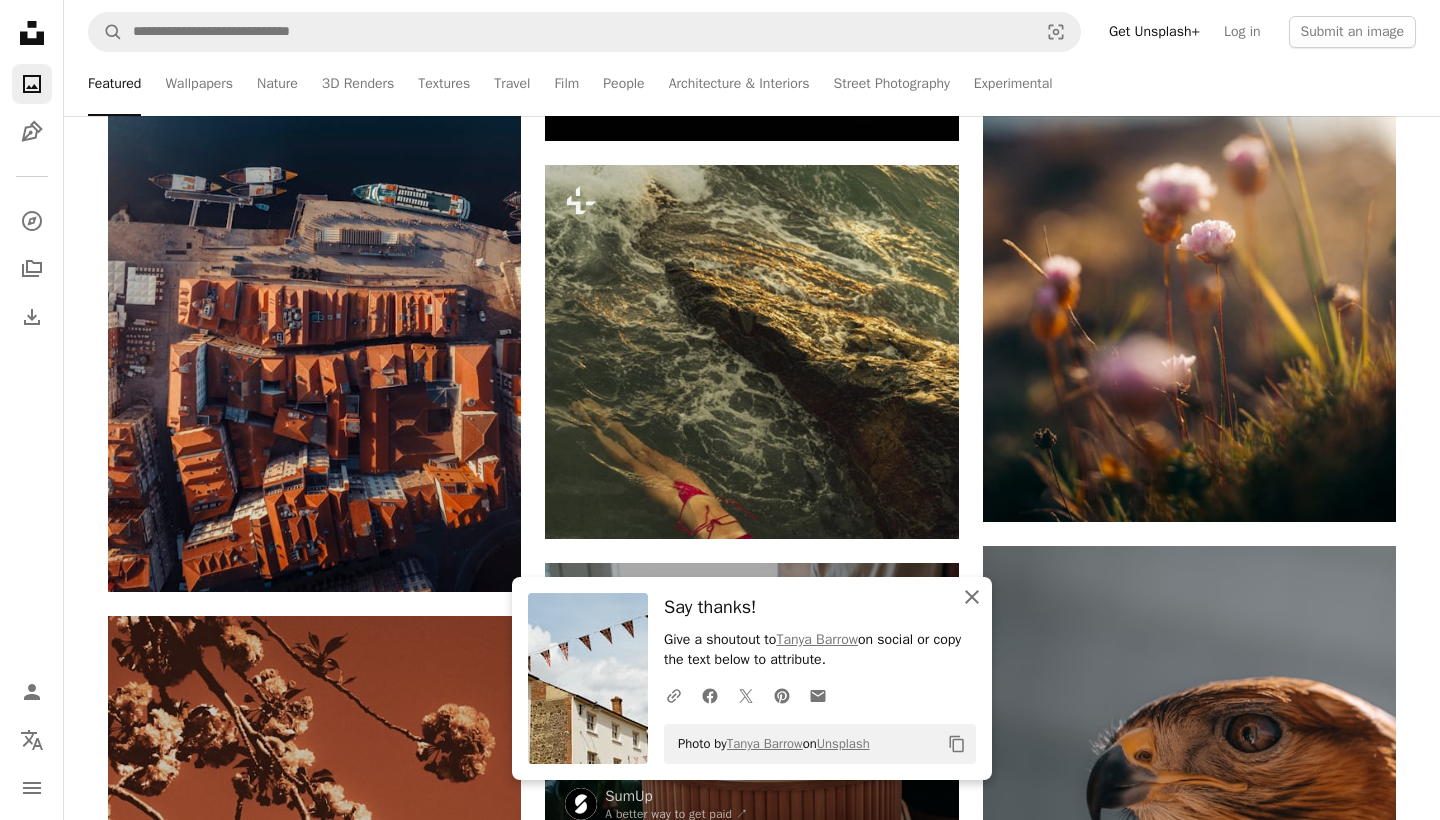 click on "An X shape" 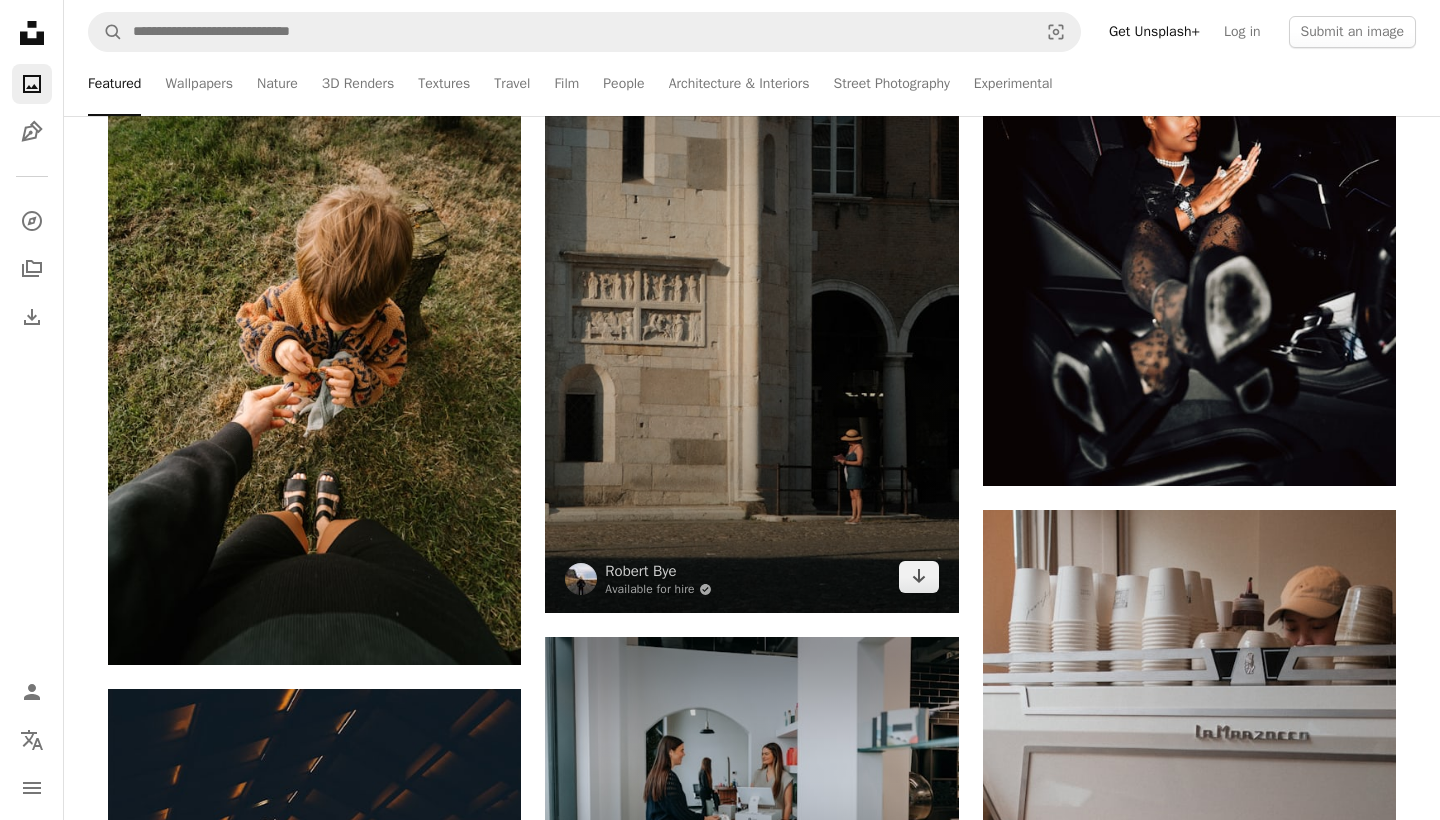 scroll, scrollTop: 3029, scrollLeft: 0, axis: vertical 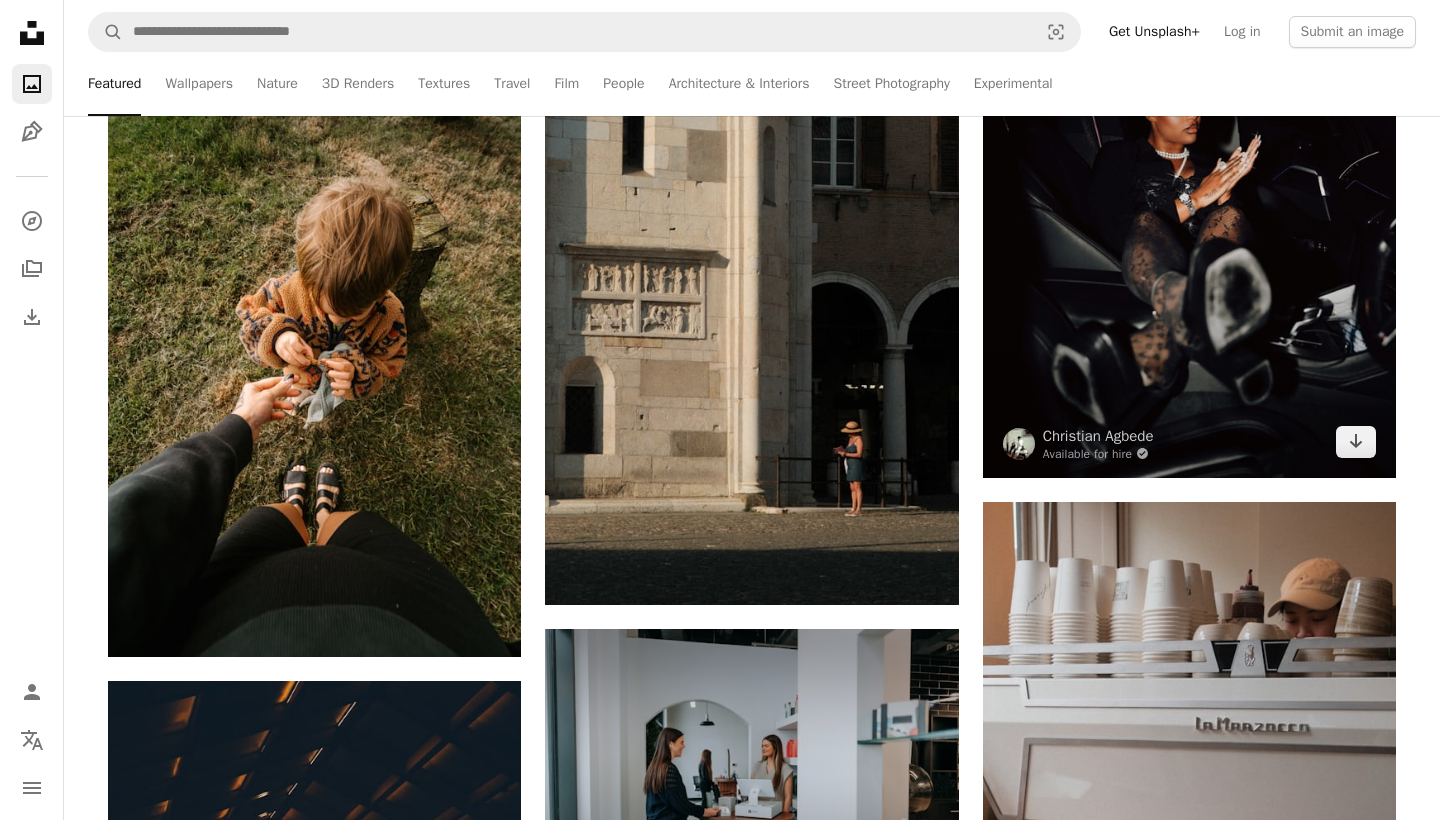click at bounding box center (1189, 219) 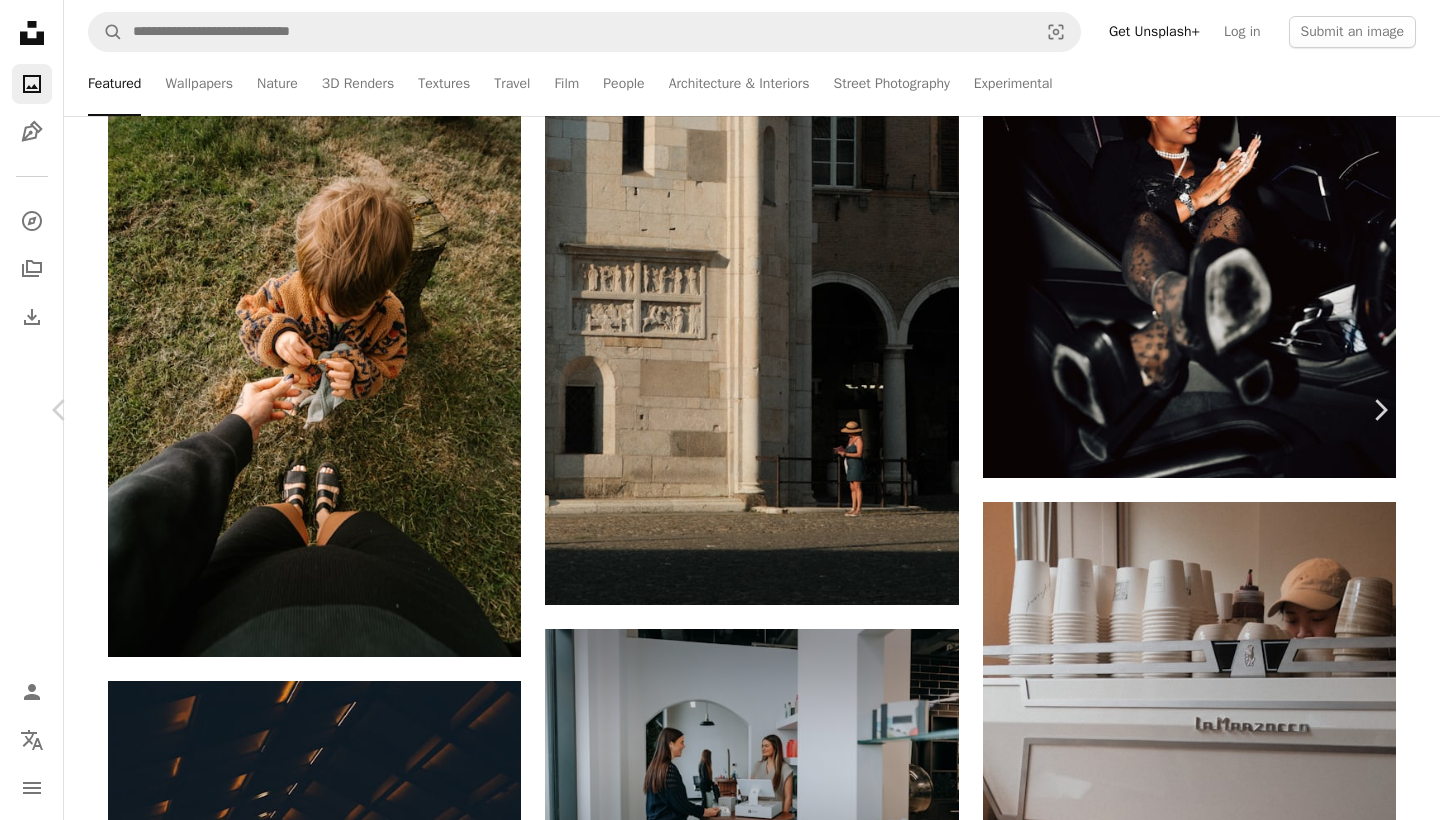 scroll, scrollTop: 5322, scrollLeft: 0, axis: vertical 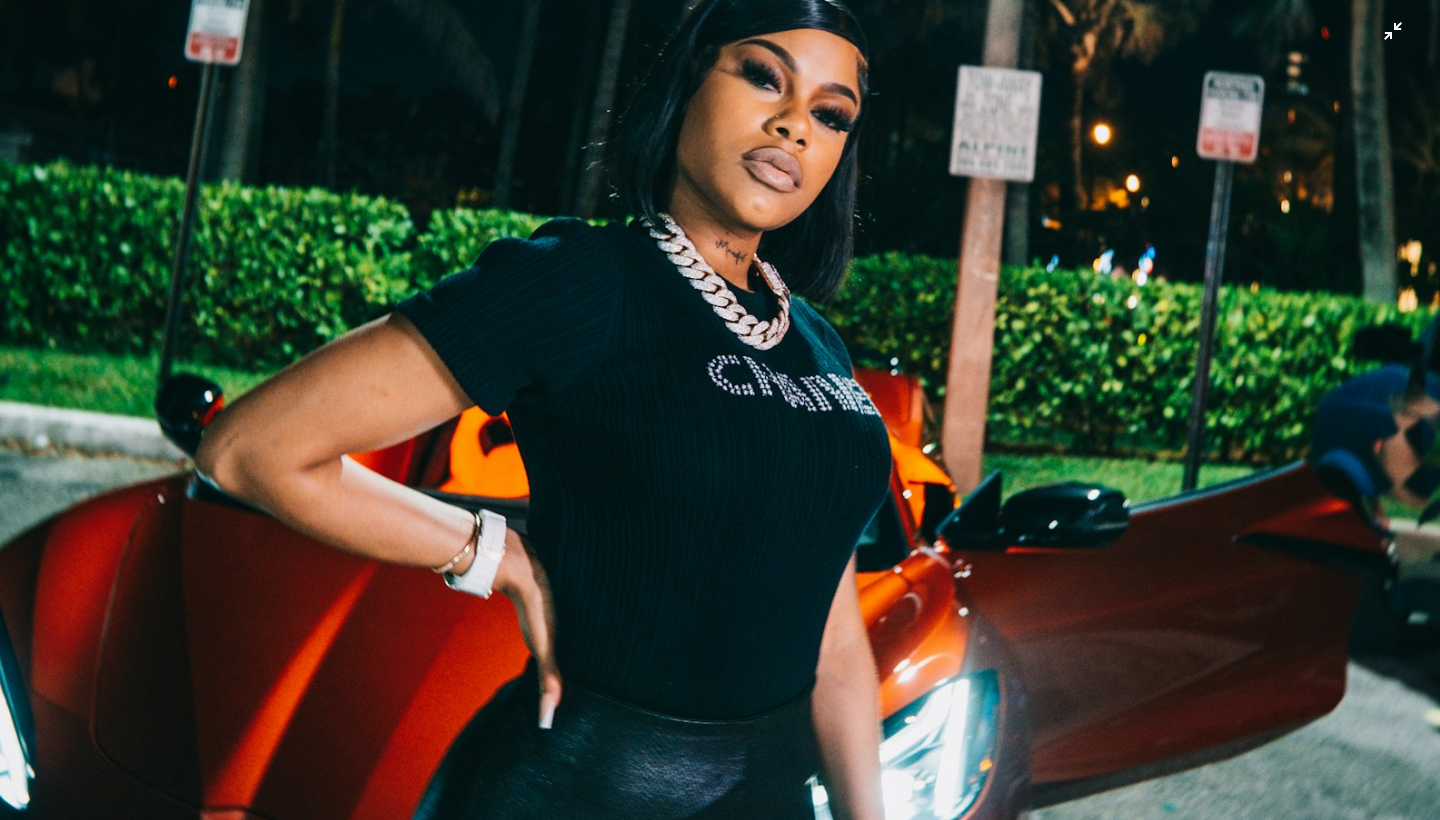 click at bounding box center (720, 178) 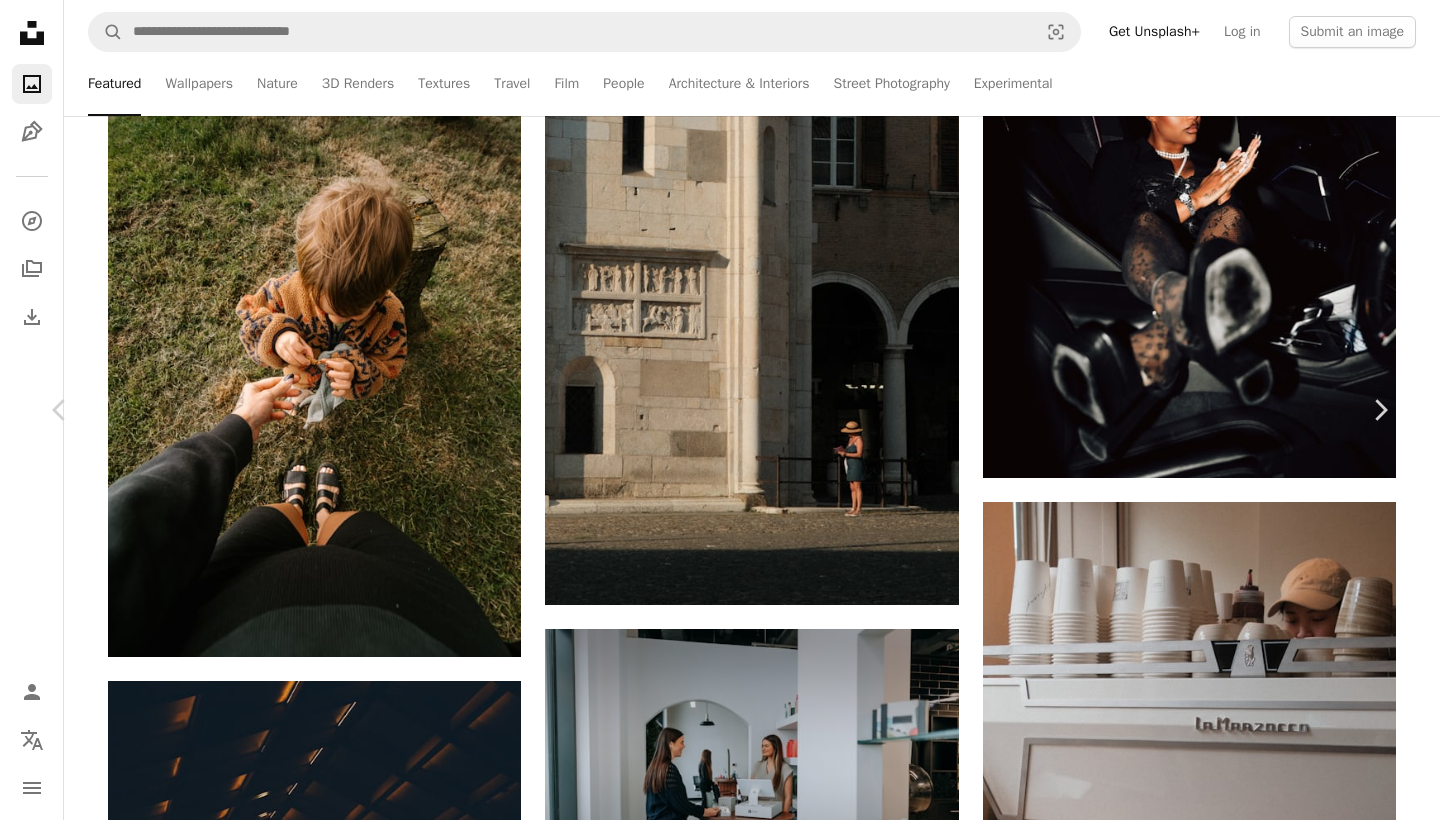 click at bounding box center [720, 4012] 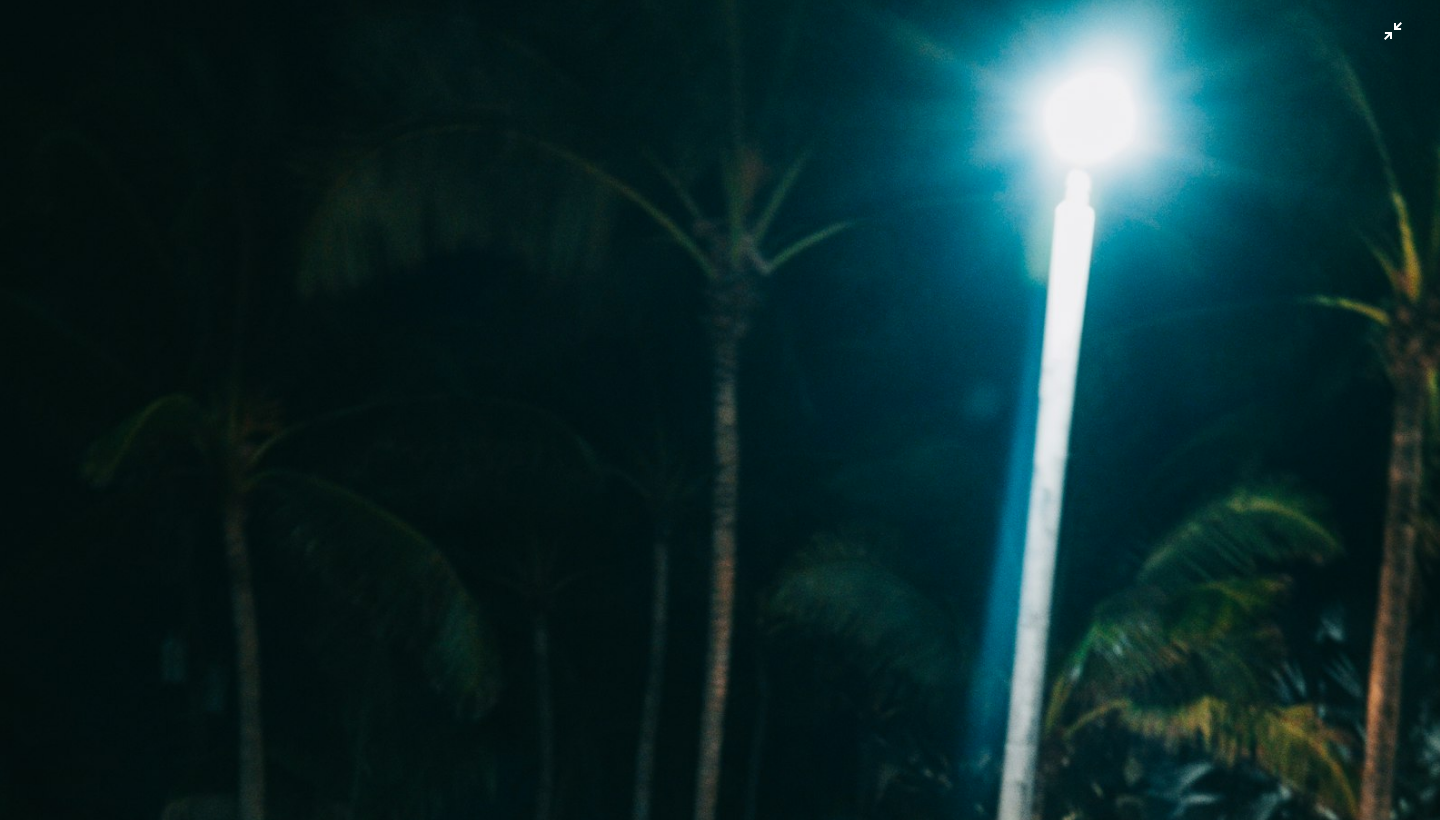 scroll, scrollTop: 888, scrollLeft: 0, axis: vertical 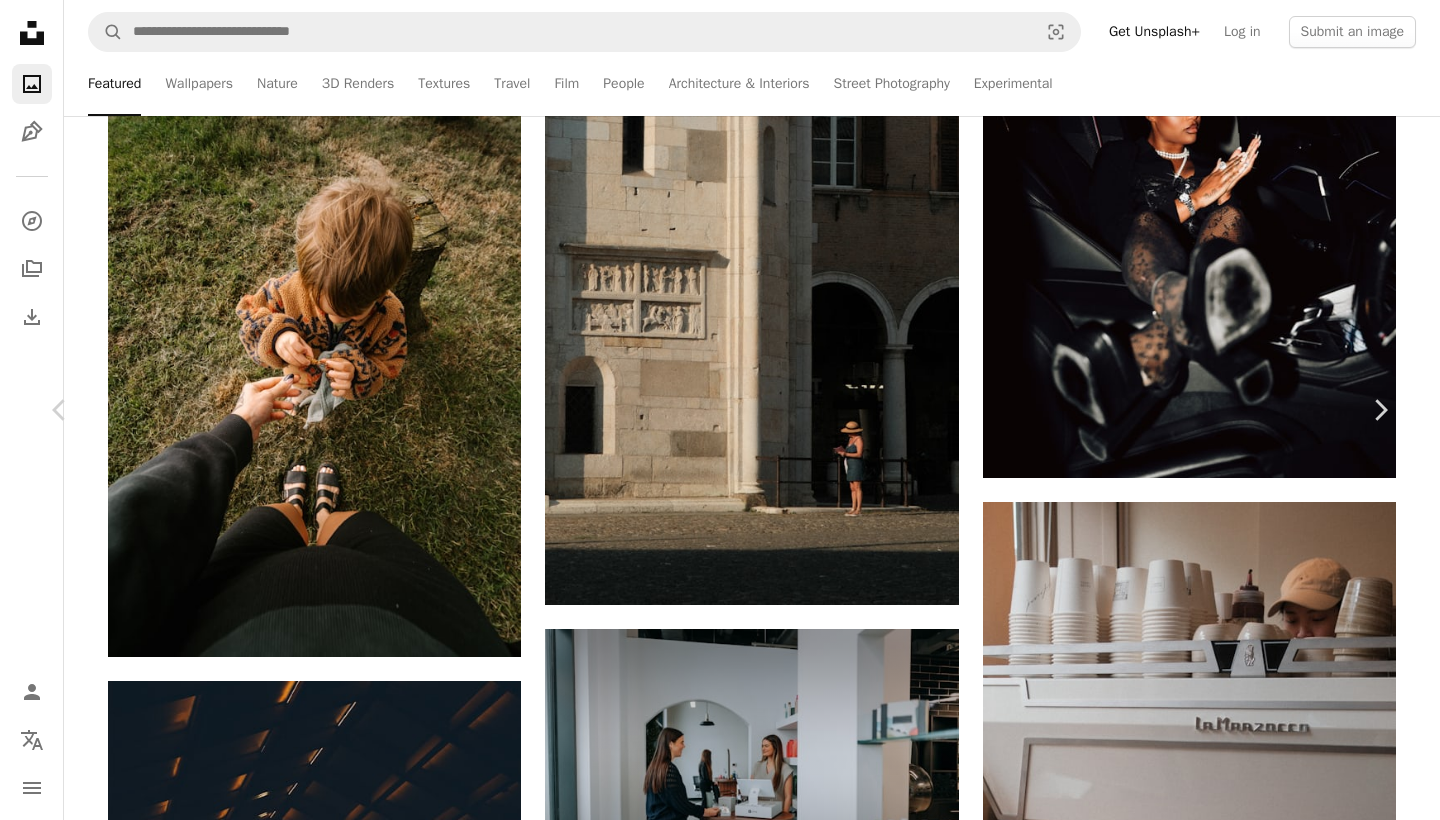 click on "[FIRST] [LAST] Available for hire A checkmark inside of a circle A heart A plus sign Edit image   Plus sign for Unsplash+ Download free Chevron down Zoom in Views 68,118 Downloads 575 A forward-right arrow Share Info icon Info More Actions [FIRST] [LAST], [CITY] rapper, posing next to corvette c8 A map marker [CITY], [STATE] Calendar outlined Published on  January 6, 2022 Camera FUJIFILM, X-T4 Safety Free to use under the  Unsplash License fashion [CITY] artist chain close up rapper chanel chains gold chain female artist mellow female rapper car black human female clothing usa vehicle transportation Free stock photos Browse premium related images on iStock  |  Save 20% with code UNSPLASH20 View more on iStock  ↗ Related images A heart A plus sign [FIRST] [LAST] Available for hire A checkmark inside of a circle Arrow pointing down A heart A plus sign [FIRST] [LAST] Arrow pointing down A heart A plus sign [FIRST] [LAST] Arrow pointing down Plus sign for Unsplash+ A heart For" at bounding box center [720, 4012] 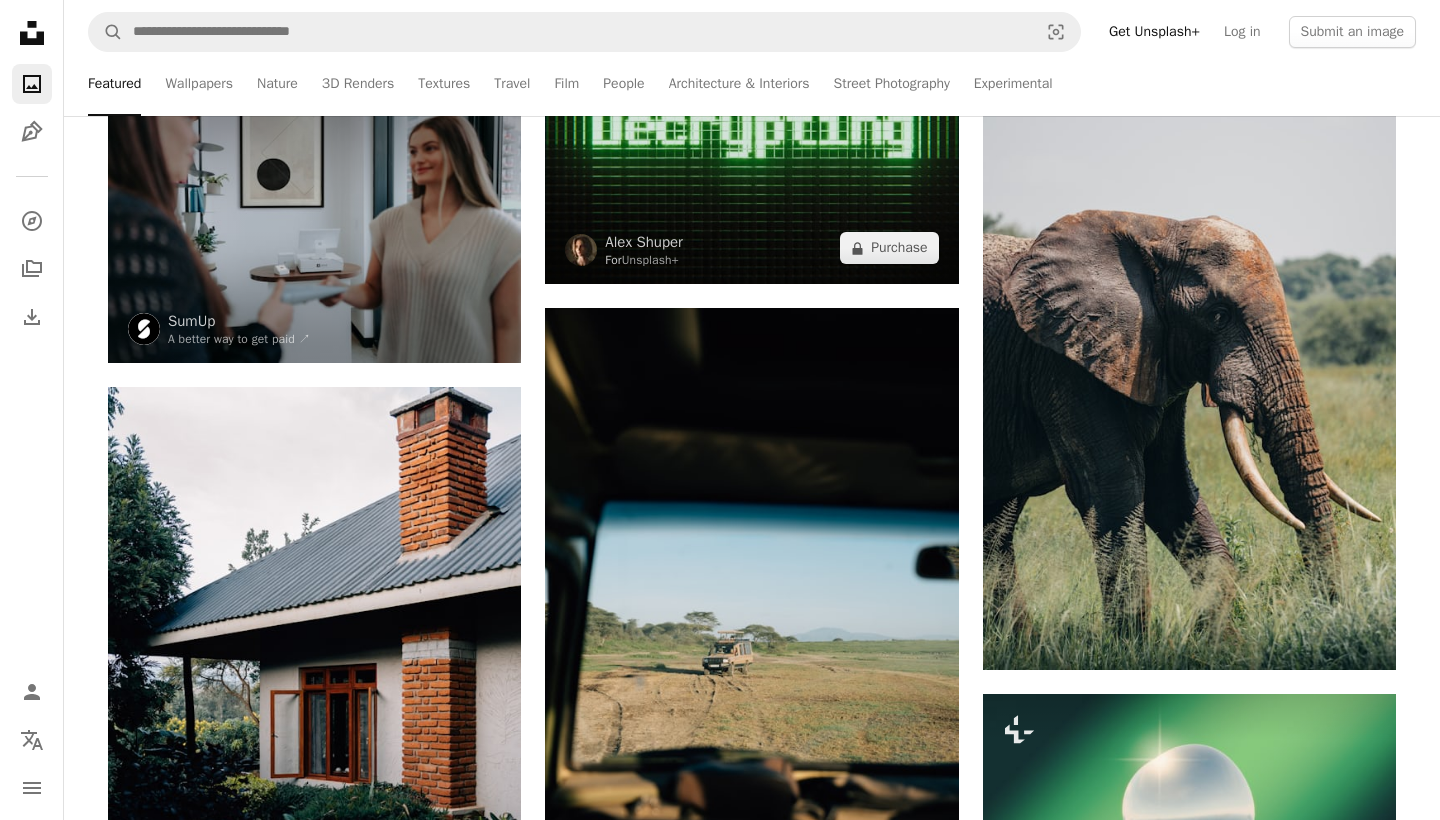 scroll, scrollTop: 10689, scrollLeft: 0, axis: vertical 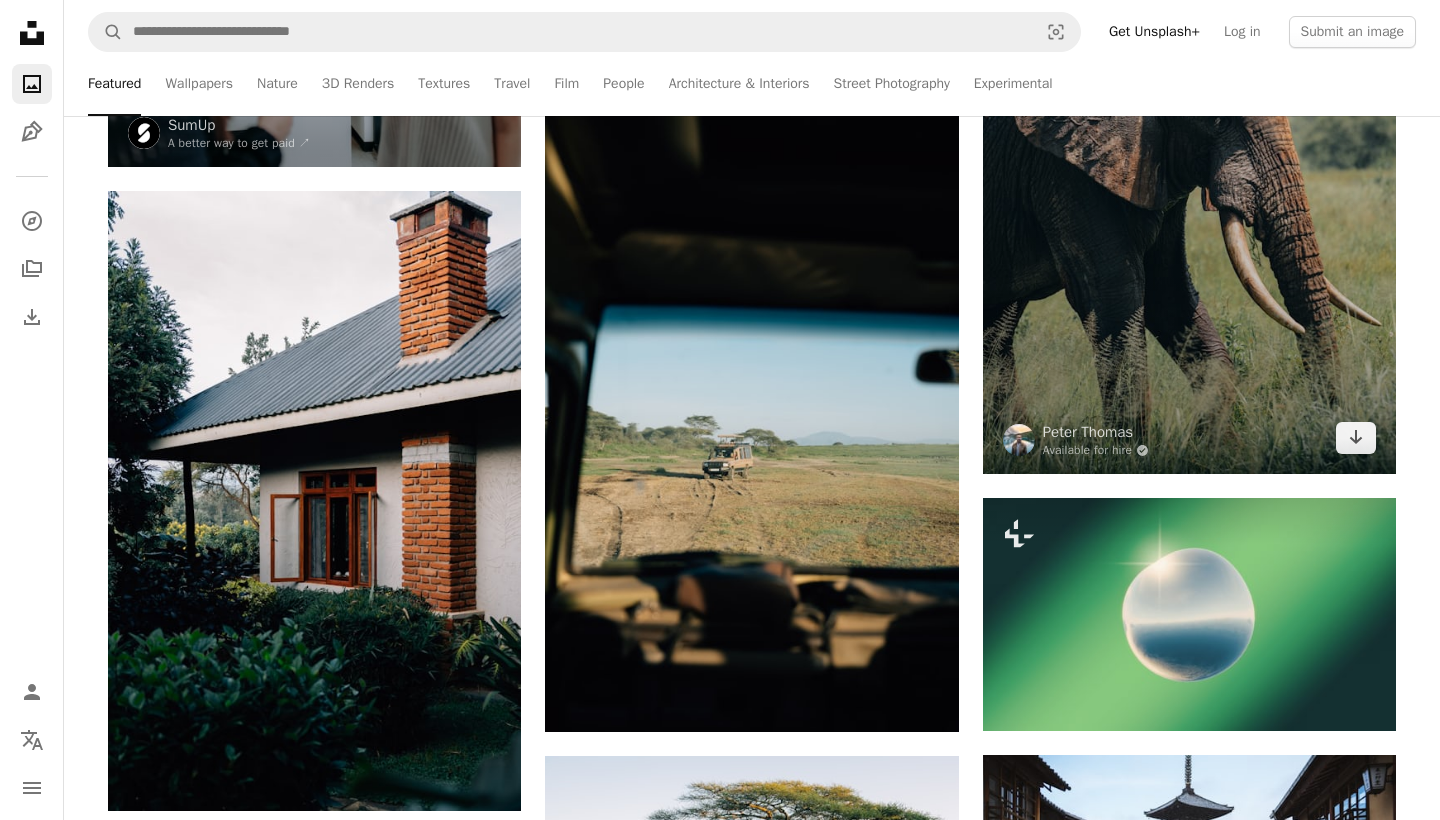 click at bounding box center [1189, 164] 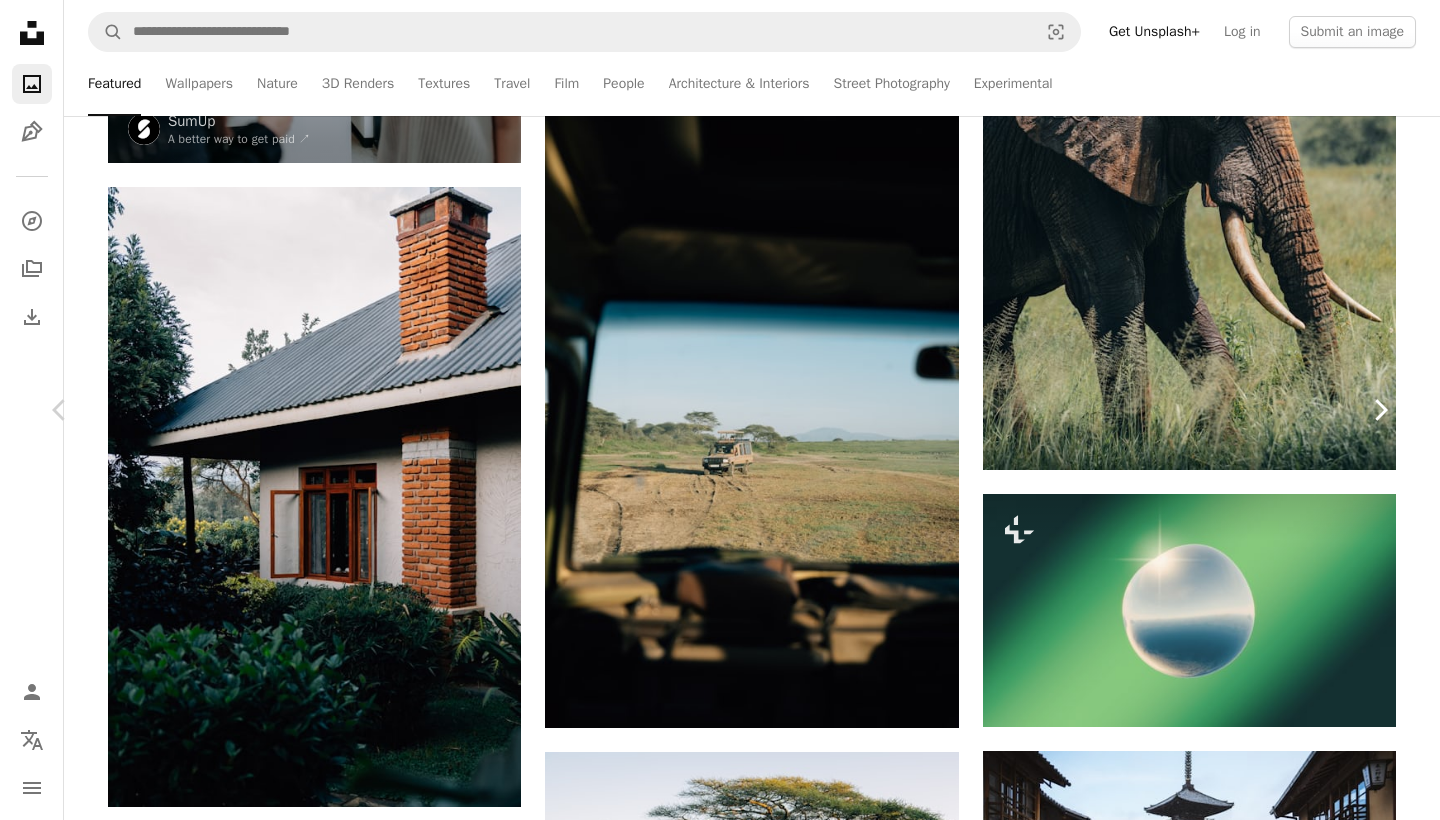 scroll, scrollTop: 6475, scrollLeft: 0, axis: vertical 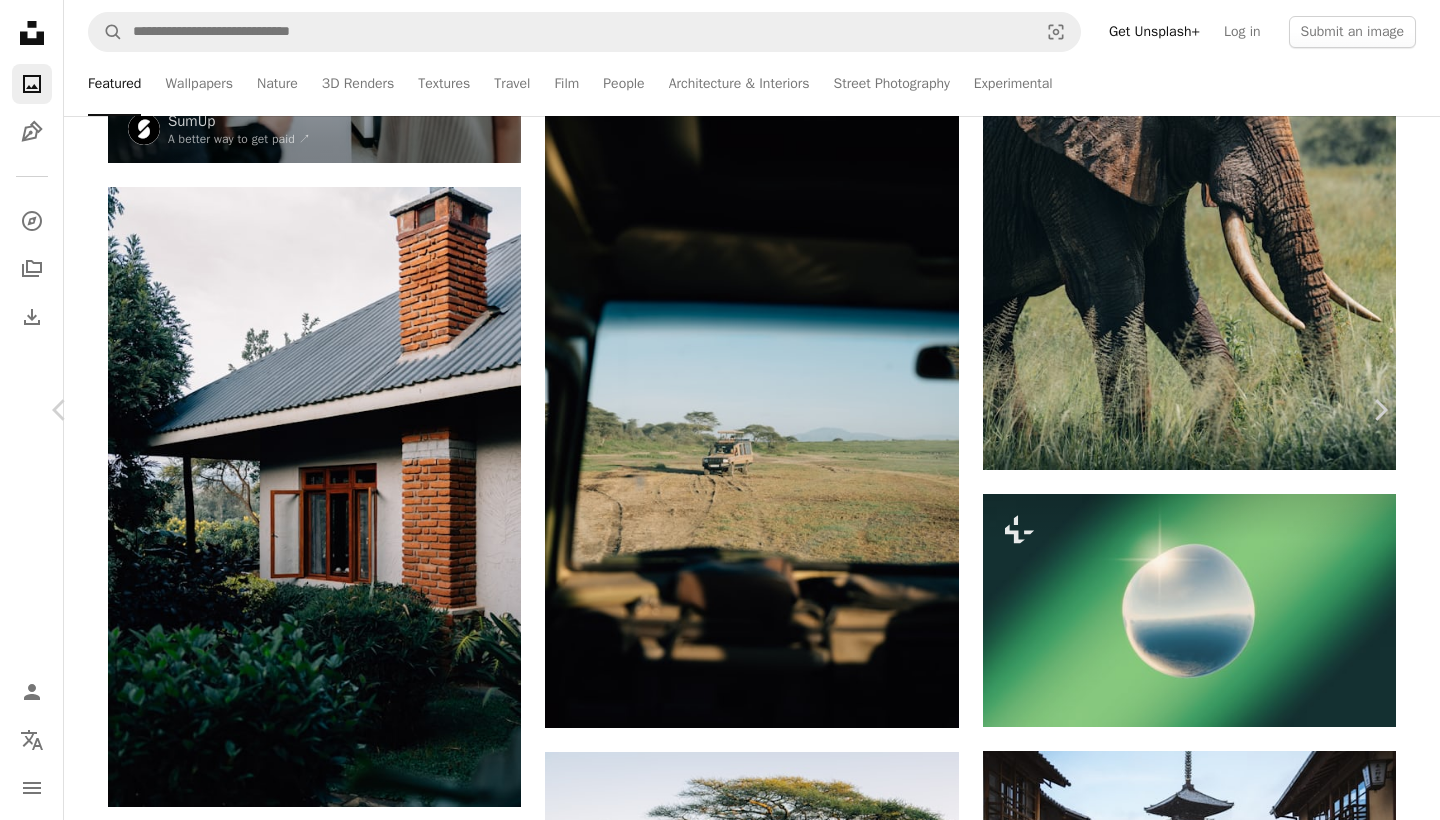 click on "[FIRST] [LAST] Available for hire A checkmark inside of a circle A heart A plus sign Edit image   Plus sign for Unsplash+ Download free Chevron down Zoom in Views 209,049 Downloads 625 Featured in Photos ,  Travel A forward-right arrow Share Info icon Info More Actions Calendar outlined Published on  March 13, 2025 Safety Free to use under the  Unsplash License sunset sunrise animals lion wildlife africa elephant giraffe cheetah safari tent camp buffalo tanzania hippo serengeti savannah land cruiser ngorongoro crater car Free pictures Browse premium related images on iStock  |  Save 20% with code UNSPLASH20 View more on iStock  ↗ Related images A heart A plus sign [FIRST] [LAST] Available for hire A checkmark inside of a circle Arrow pointing down Plus sign for Unsplash+ A heart A plus sign [FIRST] [LAST]" at bounding box center [720, 4399] 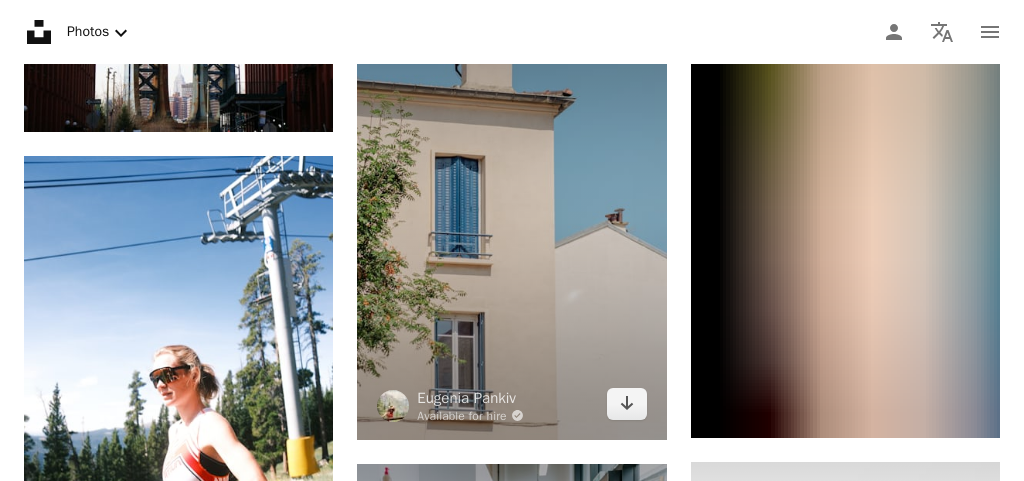 scroll, scrollTop: 20902, scrollLeft: 0, axis: vertical 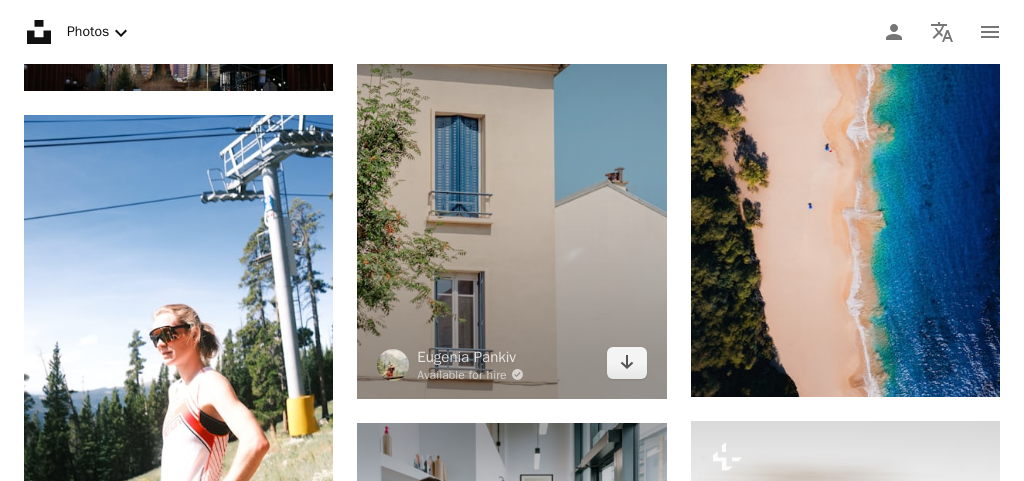click at bounding box center (511, 166) 